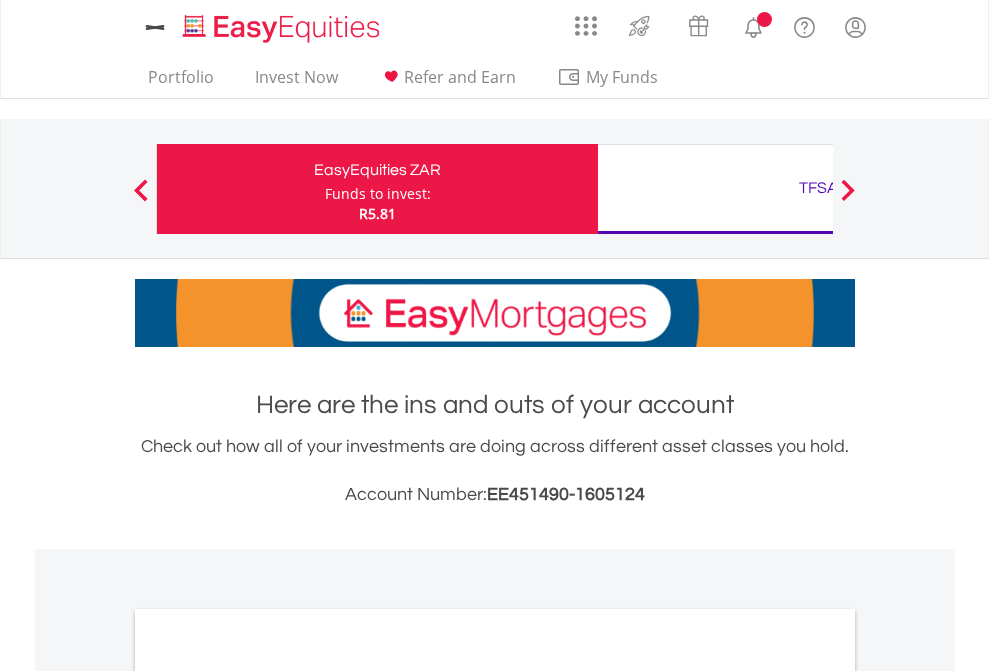 scroll, scrollTop: 0, scrollLeft: 0, axis: both 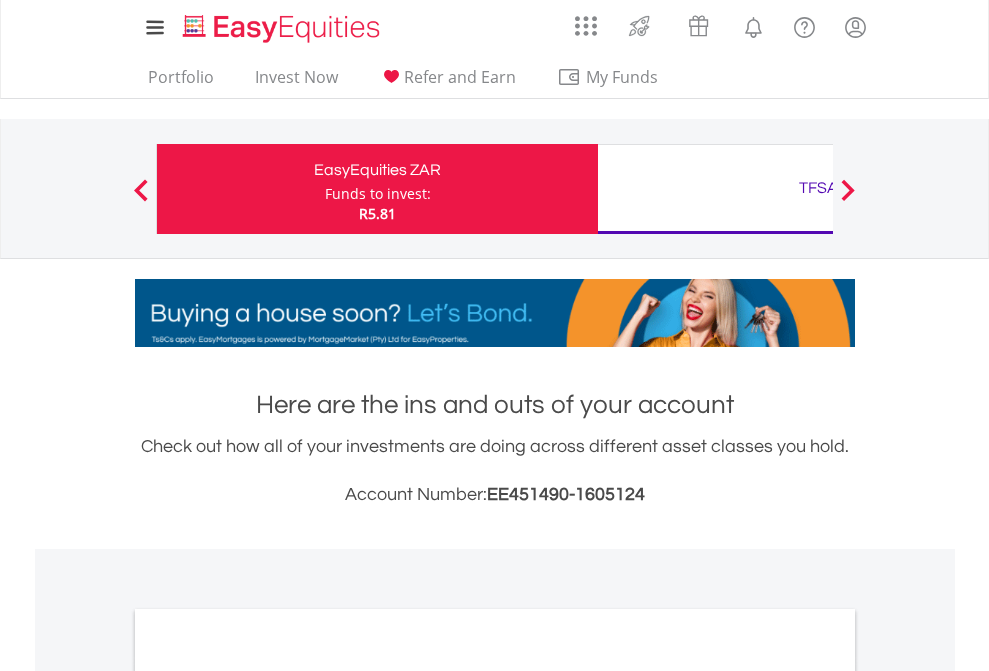click on "Funds to invest:" at bounding box center (378, 194) 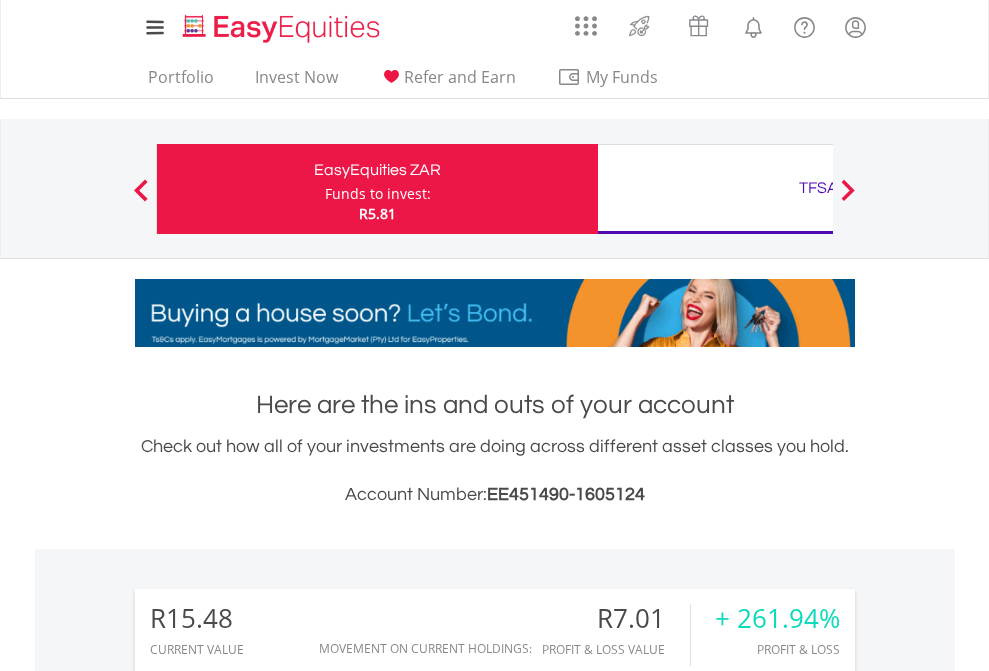 scroll, scrollTop: 999808, scrollLeft: 999687, axis: both 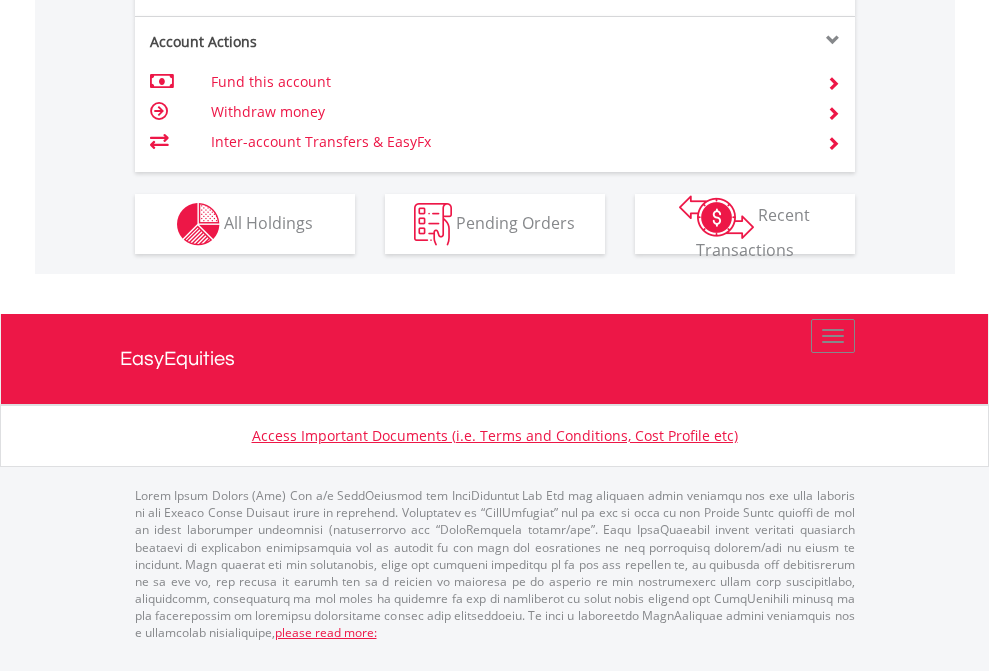 click on "Investment types" at bounding box center (706, -337) 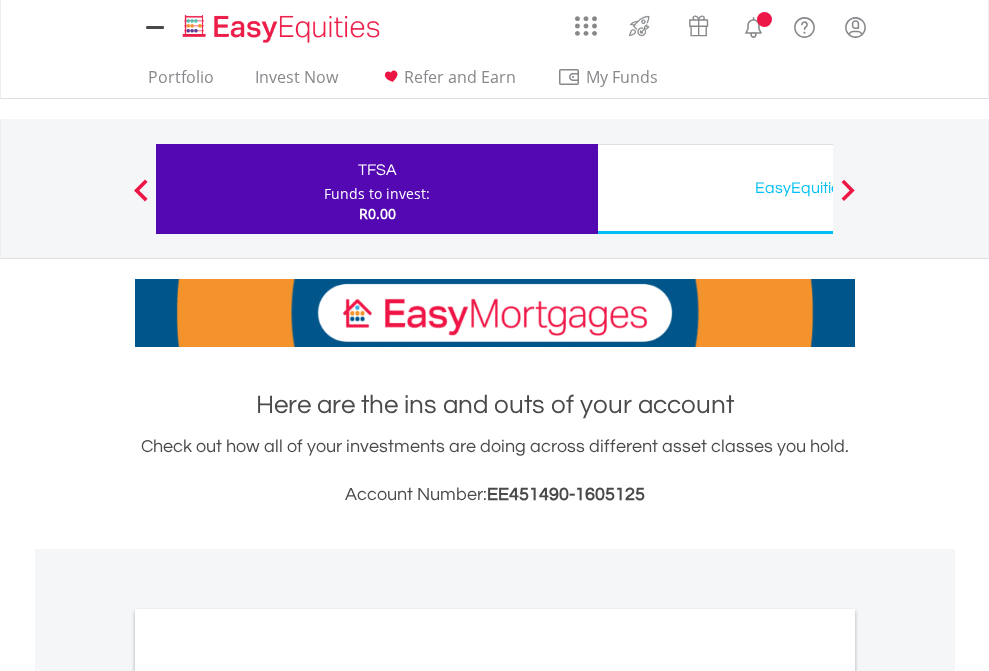 scroll, scrollTop: 0, scrollLeft: 0, axis: both 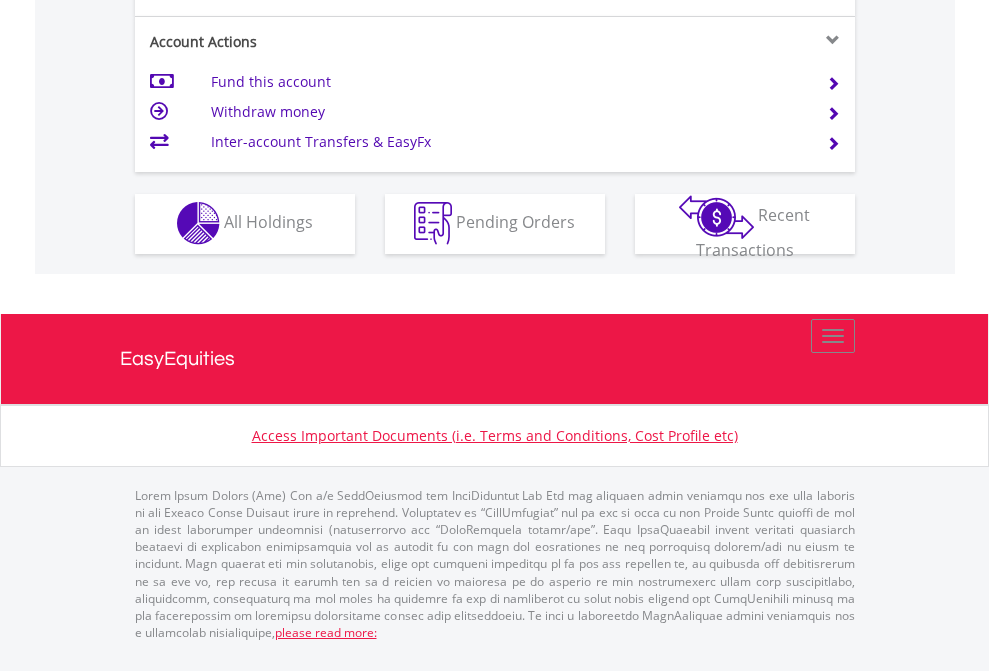 click on "Investment types" at bounding box center [706, -353] 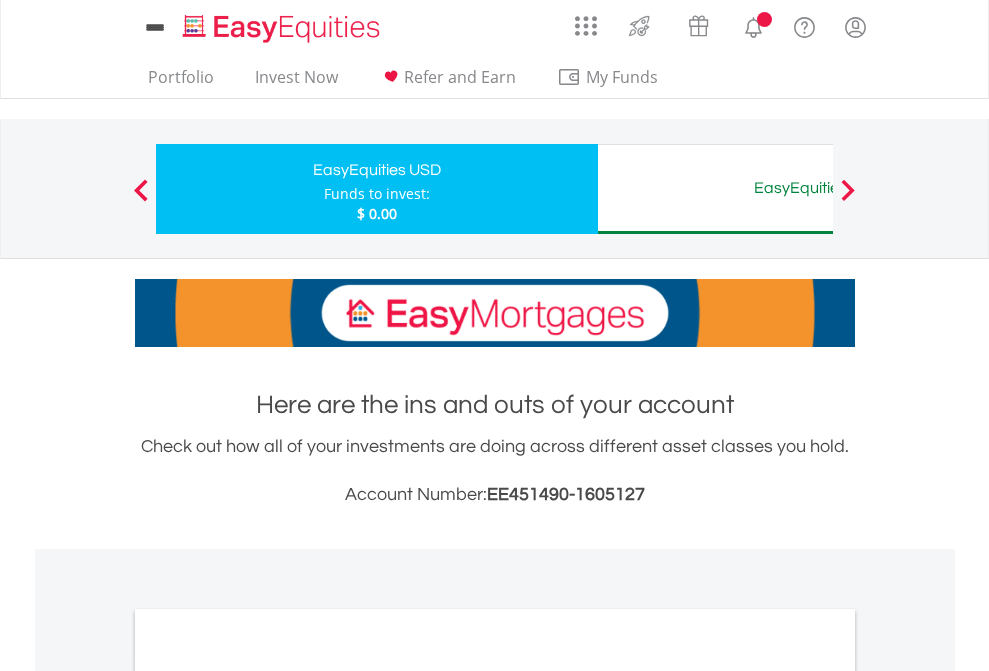 scroll, scrollTop: 0, scrollLeft: 0, axis: both 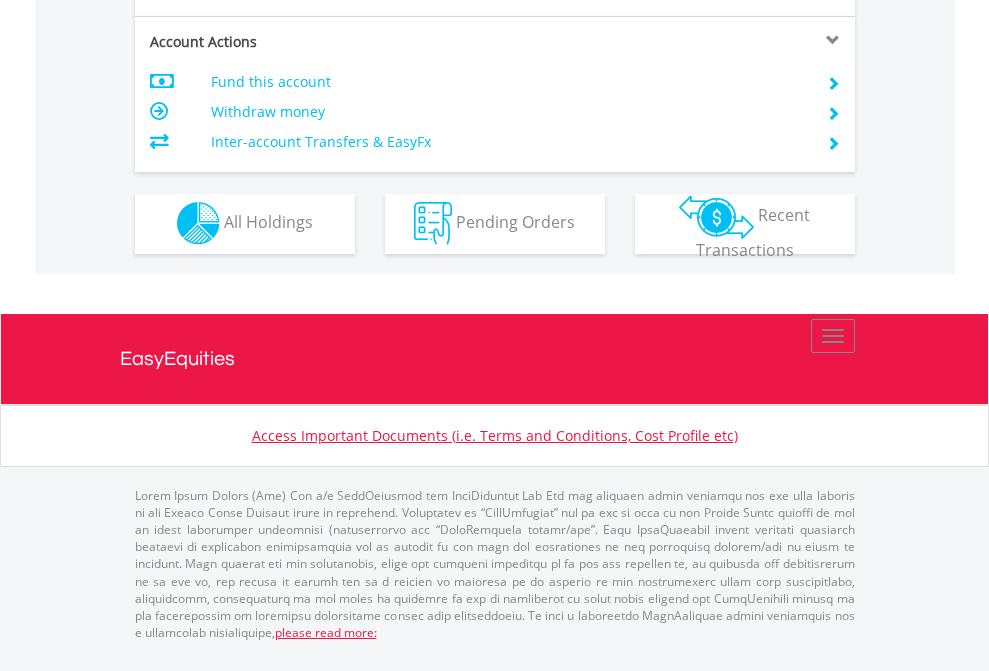 click on "Investment types" at bounding box center [706, -353] 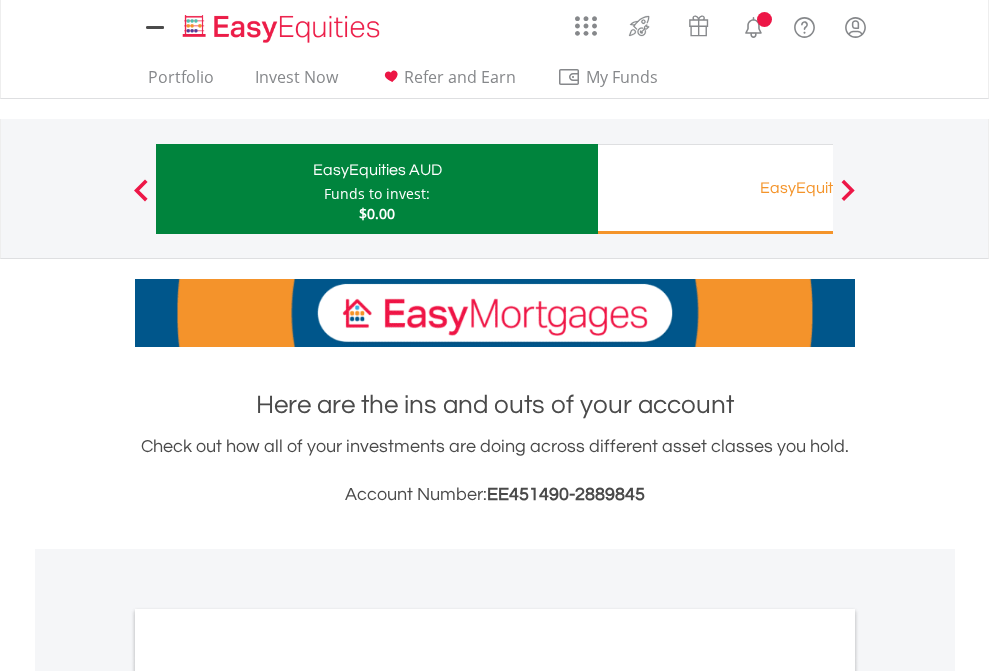 scroll, scrollTop: 0, scrollLeft: 0, axis: both 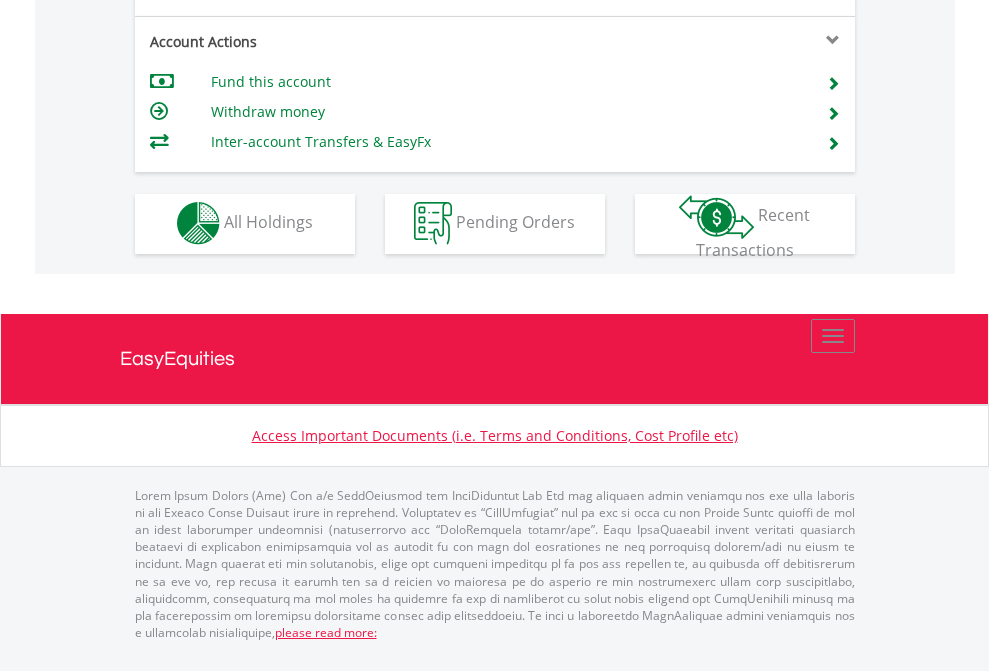 click on "Investment types" at bounding box center (706, -353) 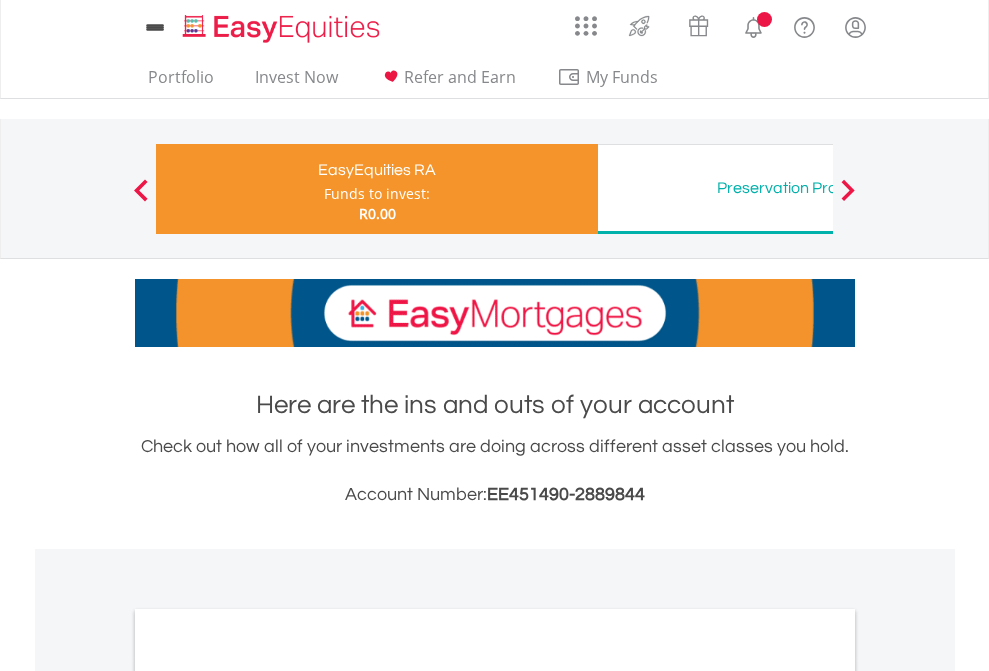 scroll, scrollTop: 0, scrollLeft: 0, axis: both 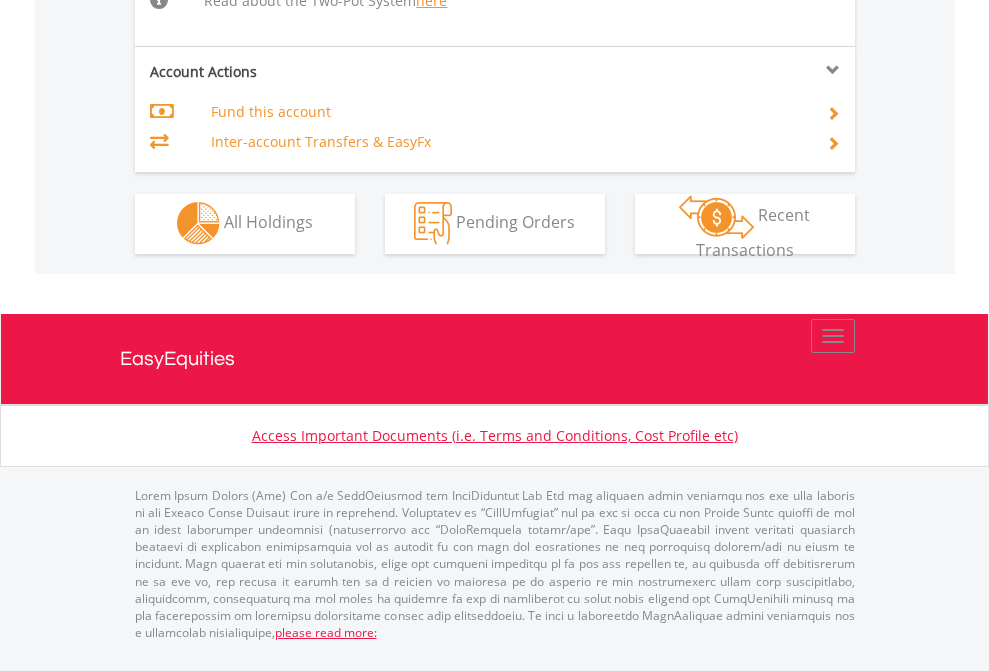 click on "Investment types" at bounding box center (706, -534) 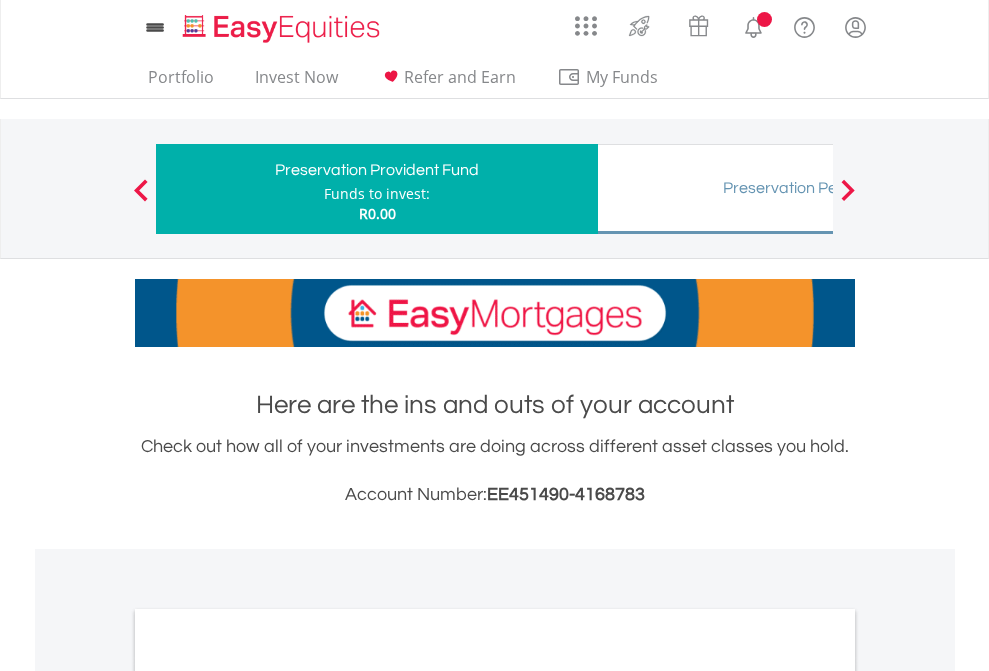 scroll, scrollTop: 0, scrollLeft: 0, axis: both 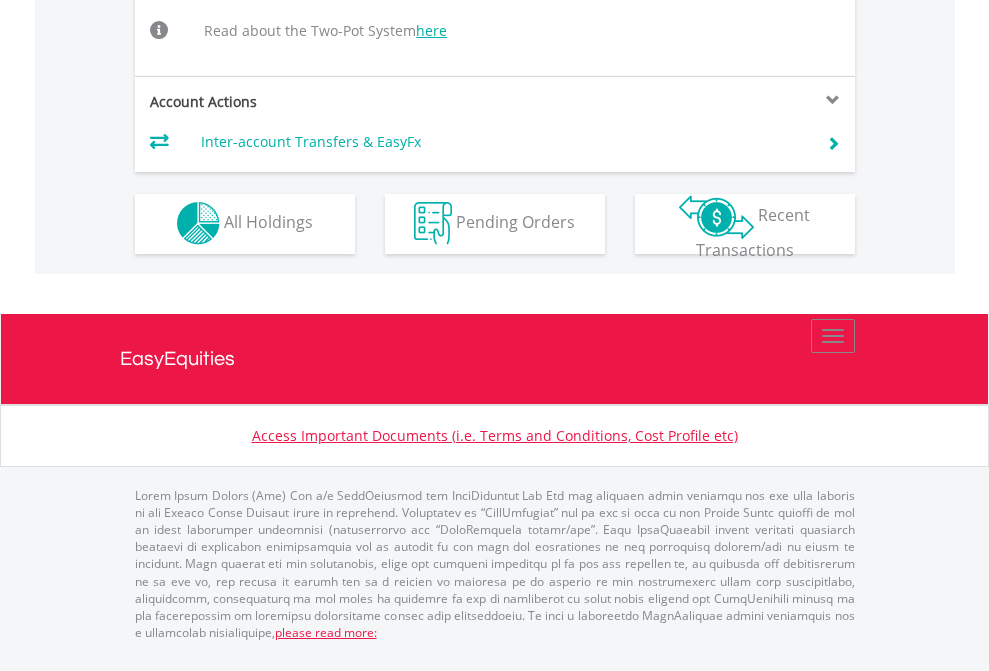click on "Investment types" at bounding box center [706, -504] 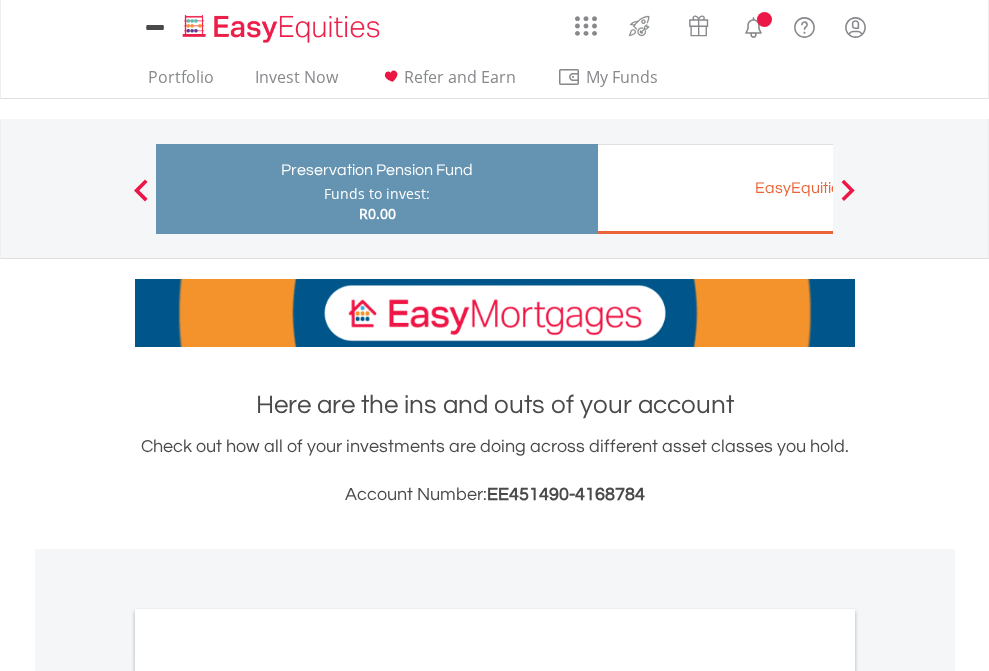 scroll, scrollTop: 0, scrollLeft: 0, axis: both 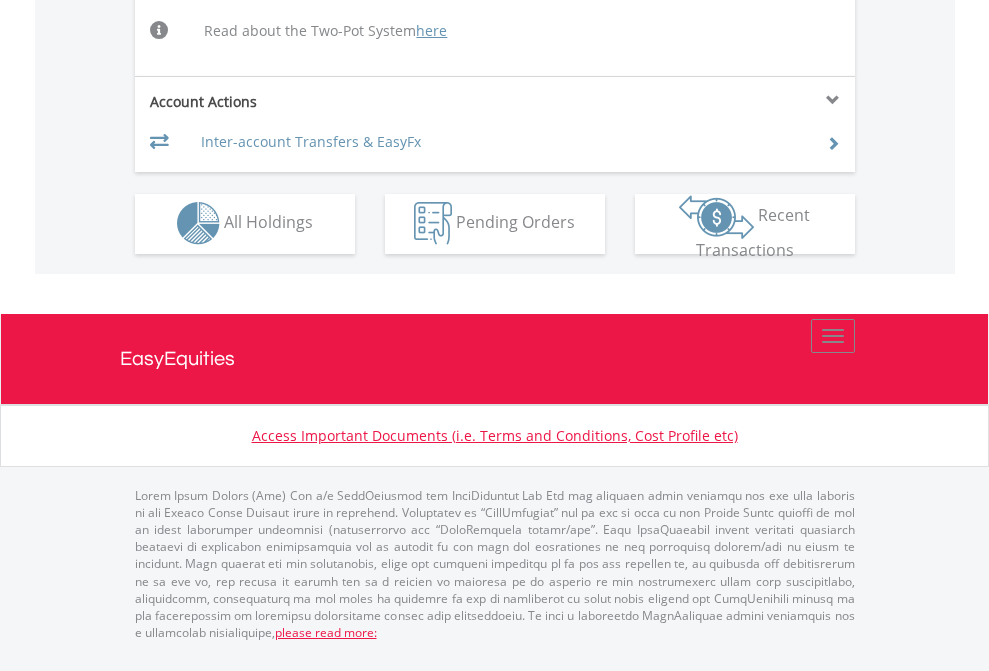 click on "Investment types" at bounding box center [706, -504] 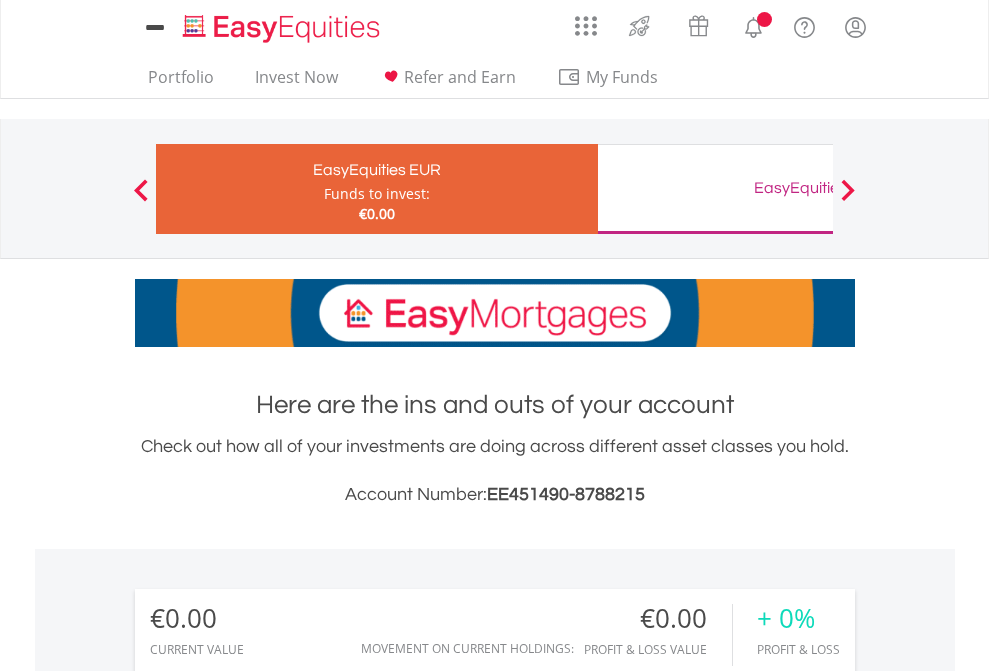 scroll, scrollTop: 0, scrollLeft: 0, axis: both 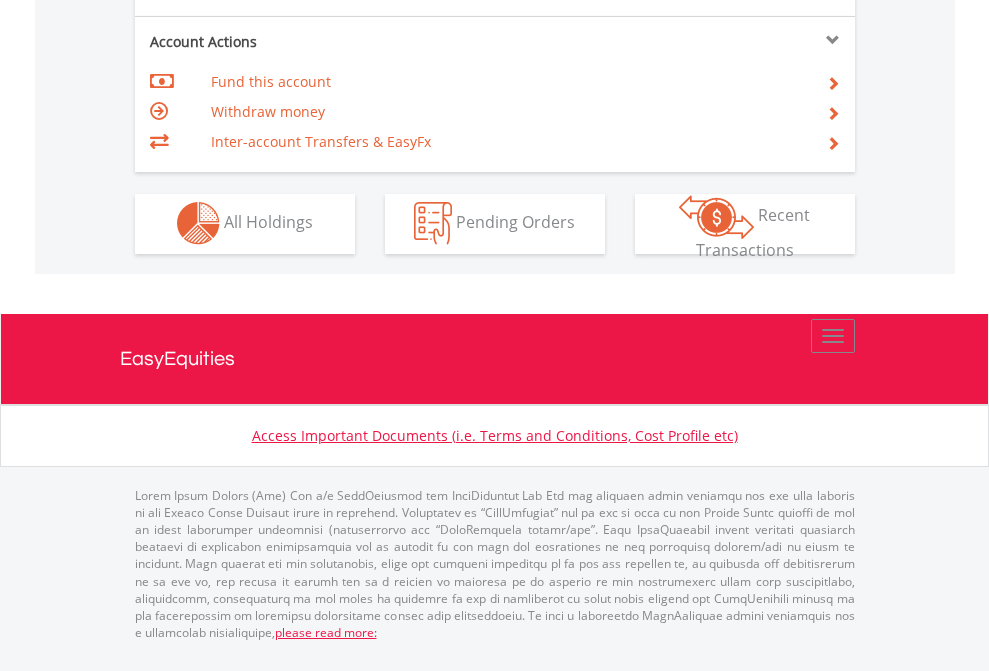 click on "Investment types" at bounding box center [706, -353] 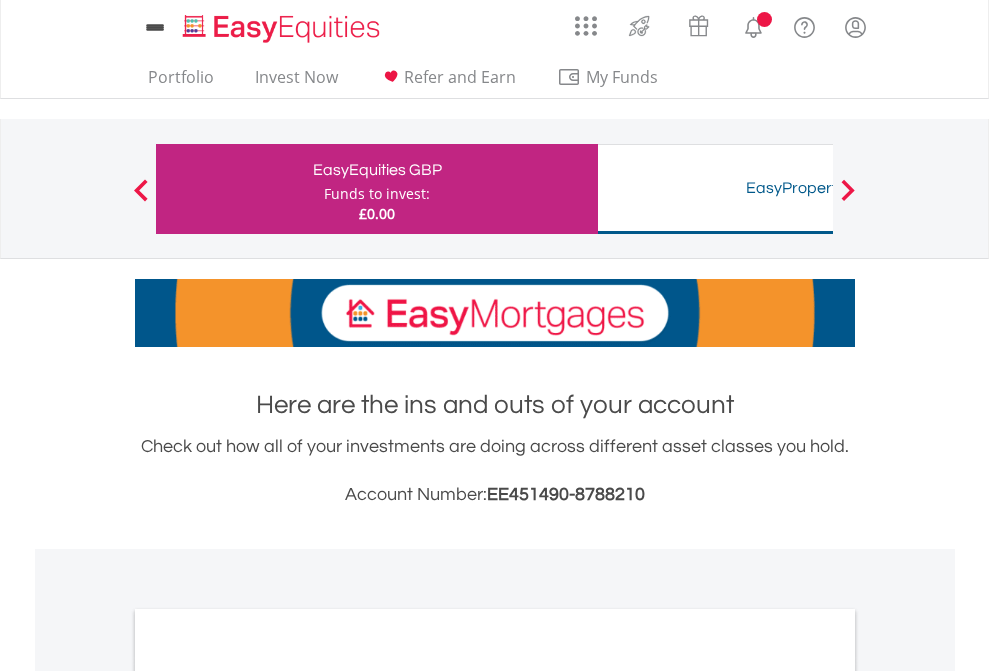 scroll, scrollTop: 0, scrollLeft: 0, axis: both 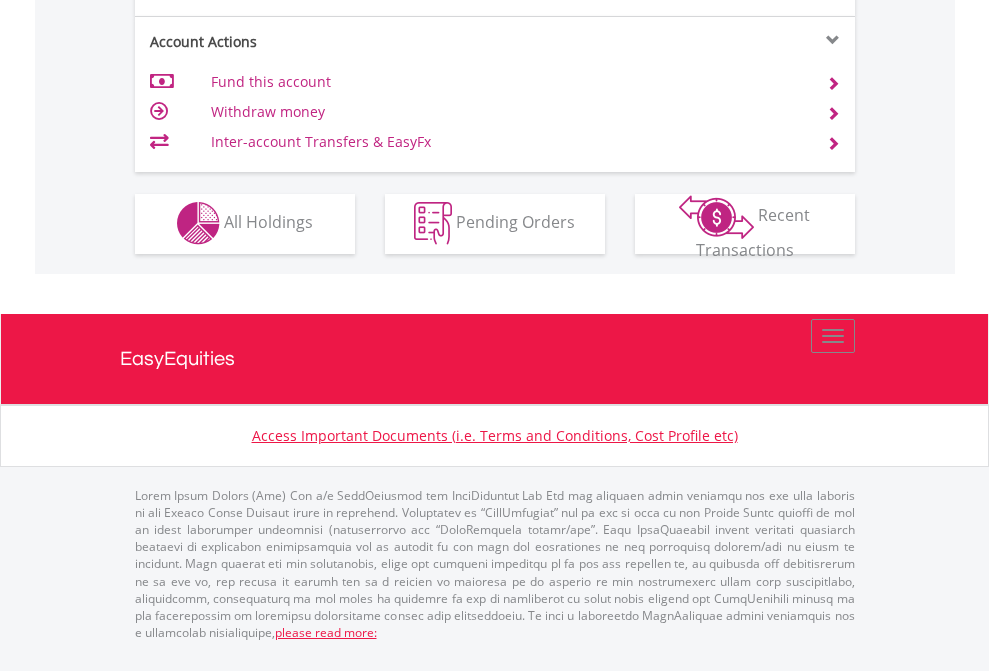 click on "Investment types" at bounding box center [706, -353] 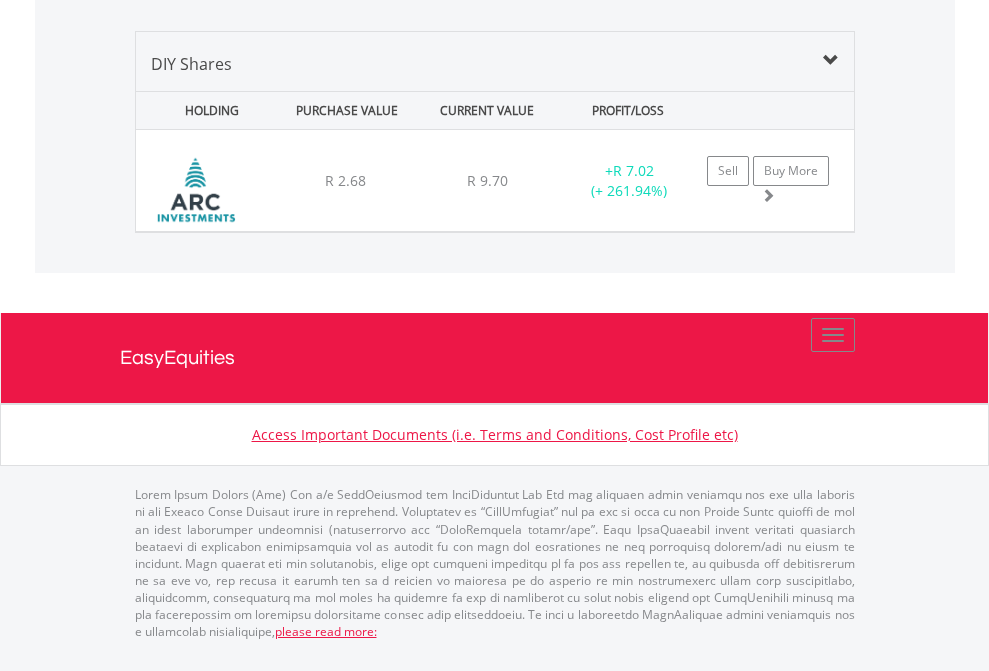 scroll, scrollTop: 2225, scrollLeft: 0, axis: vertical 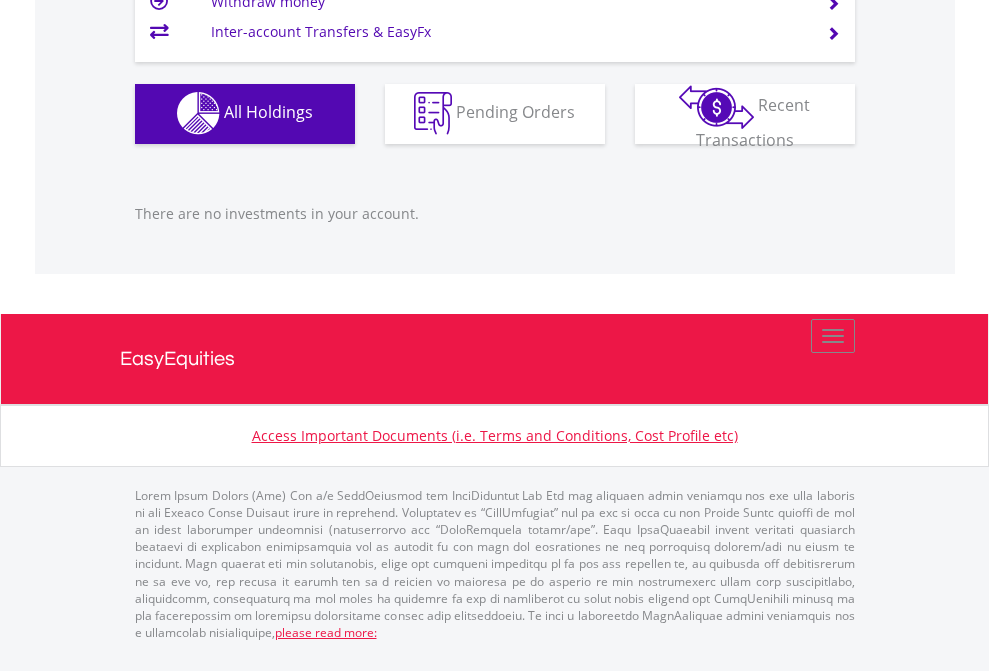 click on "EasyEquities USD" at bounding box center (818, -1142) 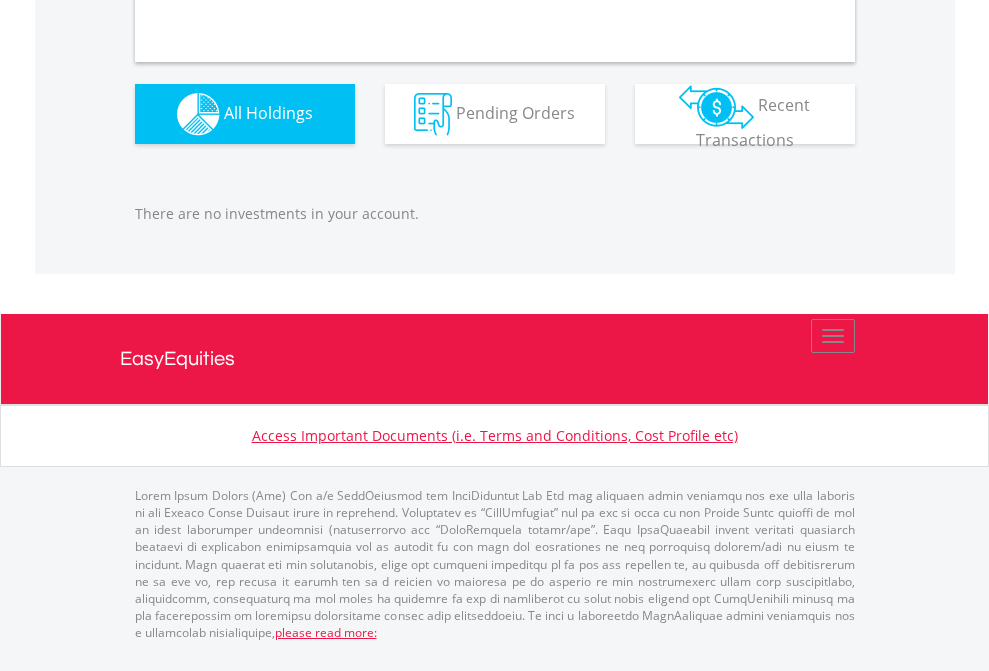 scroll, scrollTop: 1980, scrollLeft: 0, axis: vertical 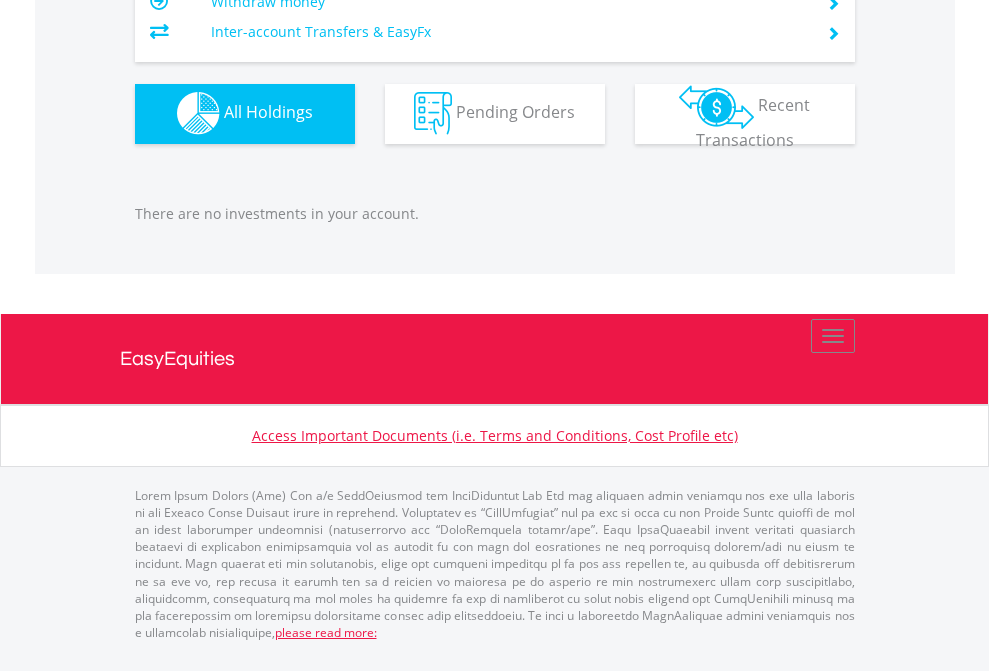 click on "EasyEquities AUD" at bounding box center (818, -1142) 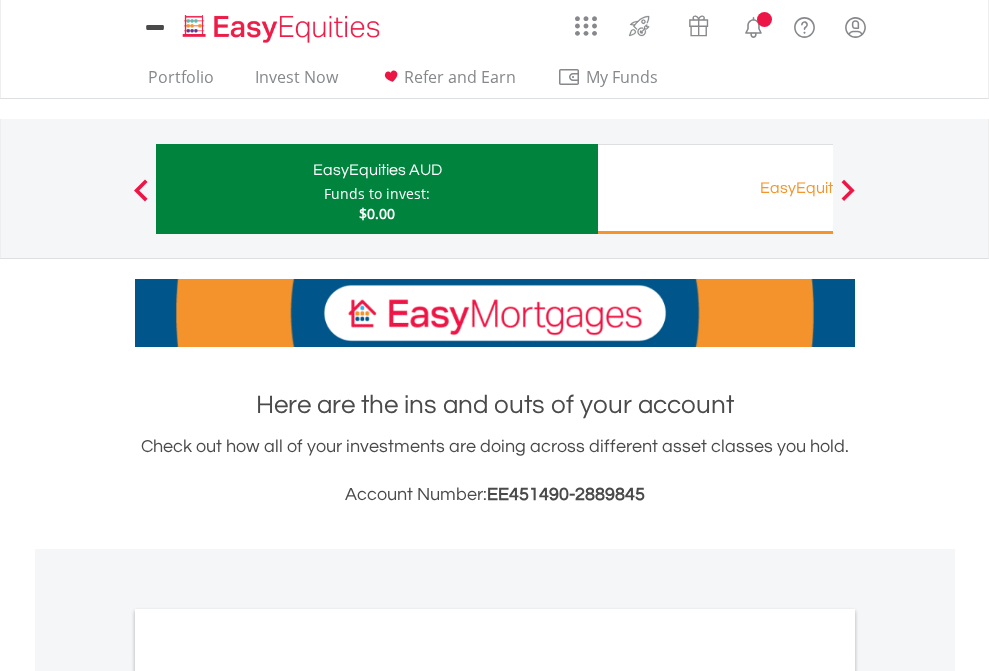 scroll, scrollTop: 0, scrollLeft: 0, axis: both 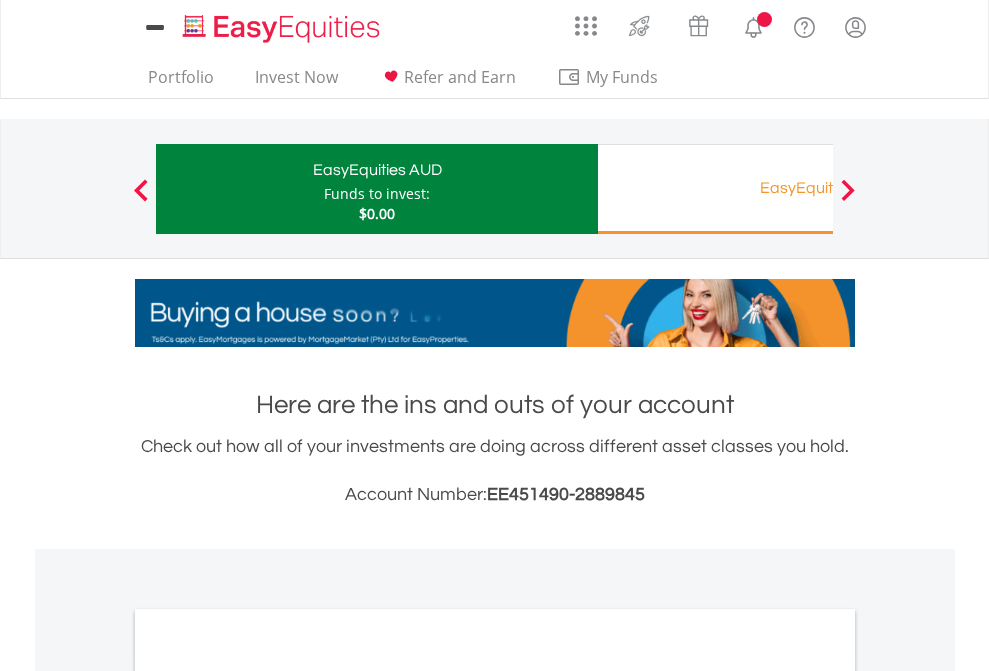 click on "All Holdings" at bounding box center [268, 1096] 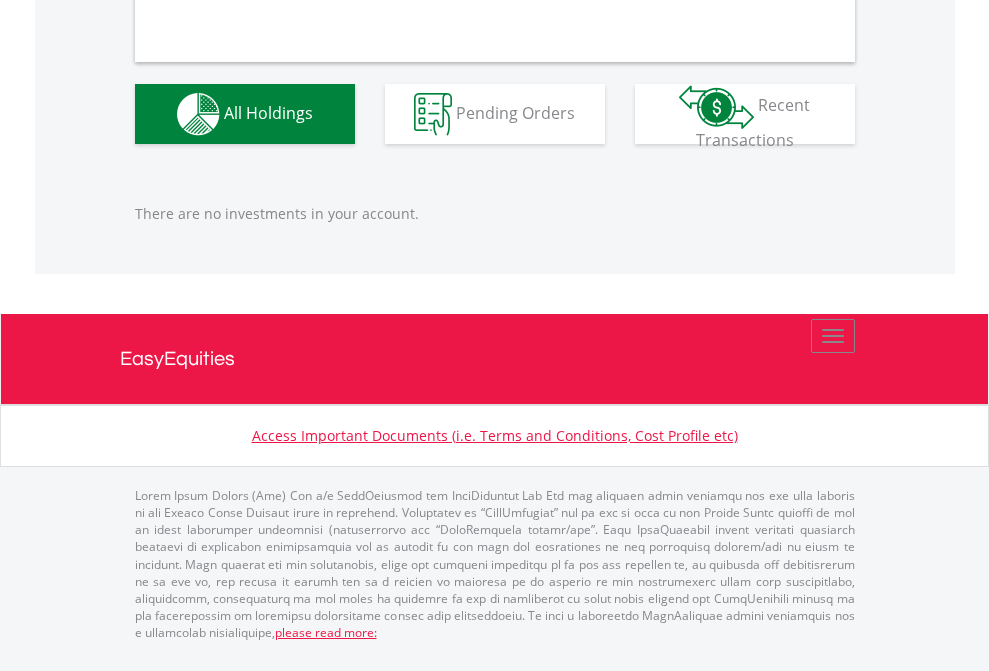 scroll, scrollTop: 1980, scrollLeft: 0, axis: vertical 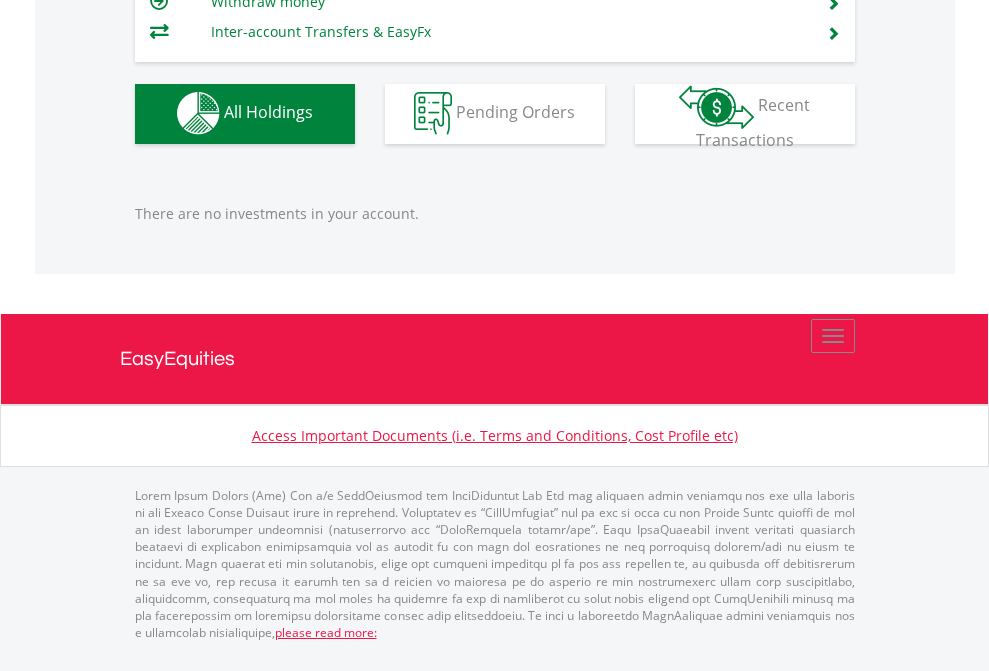 click on "EasyEquities RA" at bounding box center (818, -1142) 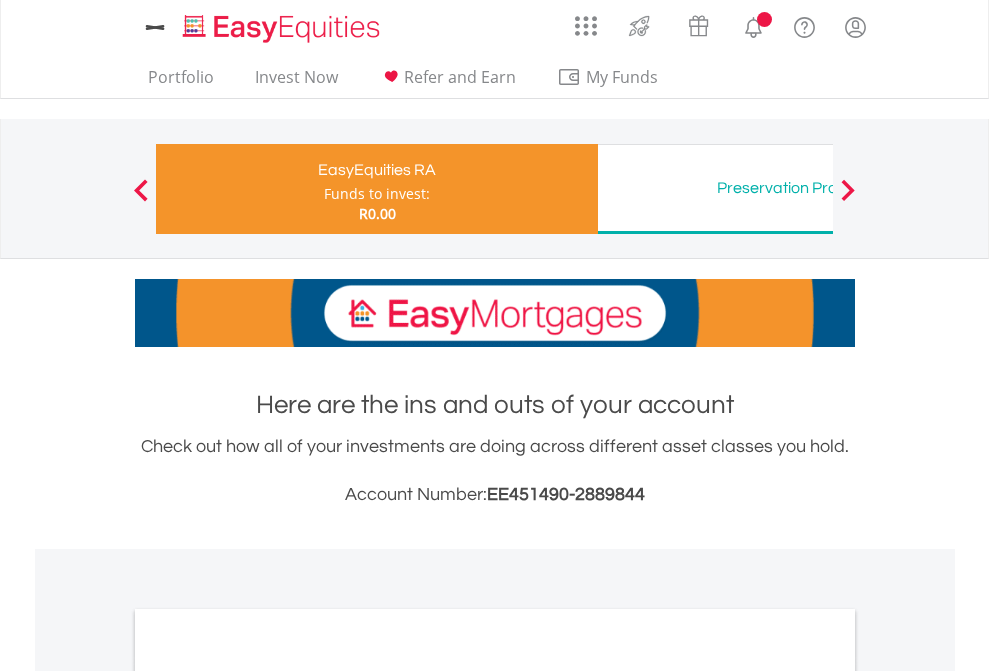 scroll, scrollTop: 0, scrollLeft: 0, axis: both 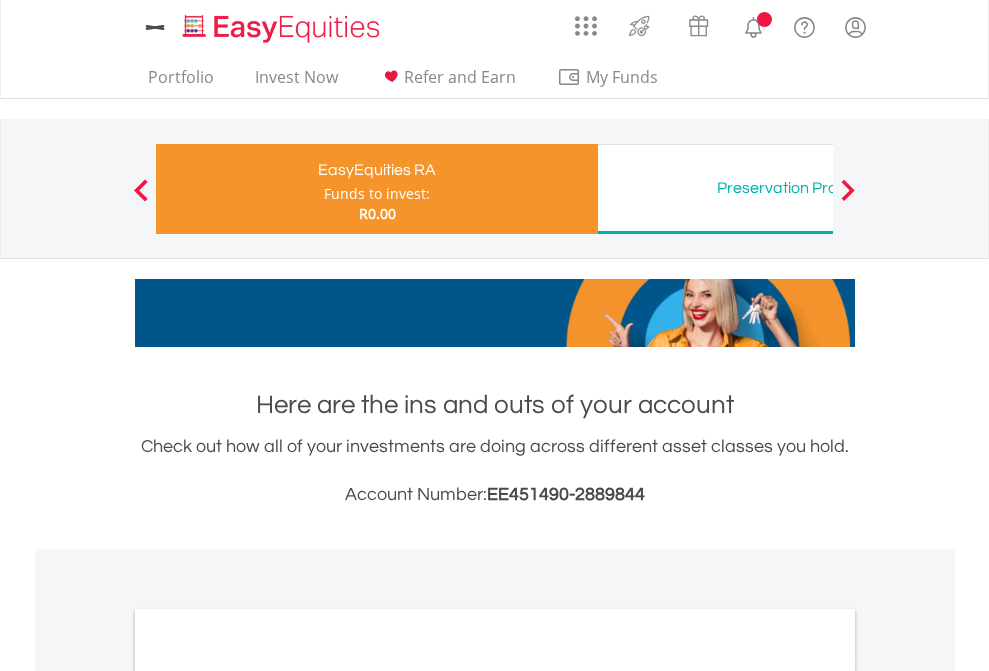 click on "All Holdings" at bounding box center (268, 1066) 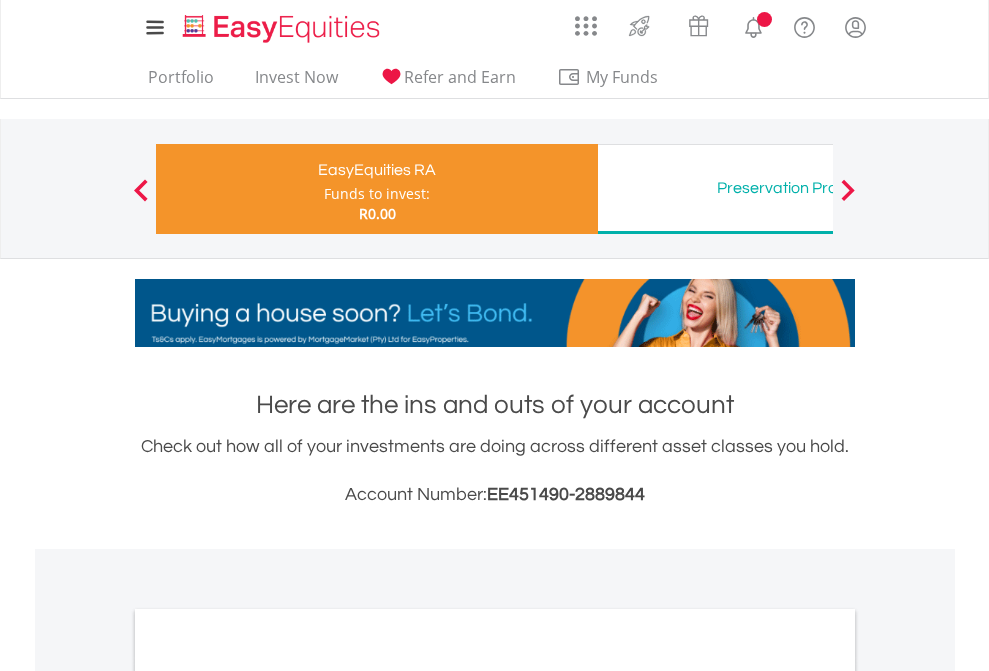 scroll, scrollTop: 1202, scrollLeft: 0, axis: vertical 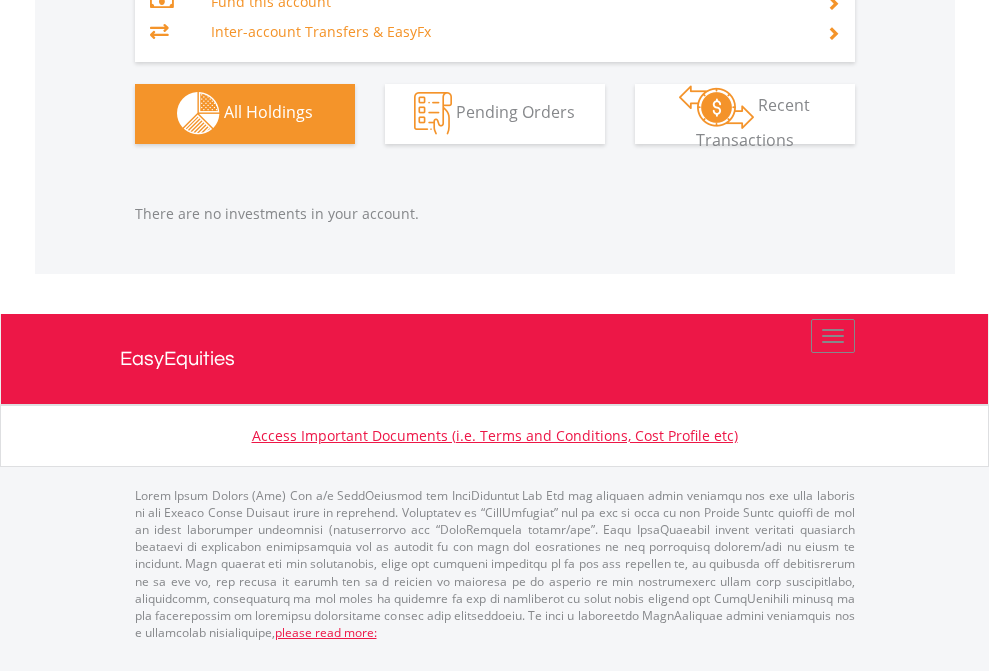 click on "Preservation Provident Fund" at bounding box center (818, -1323) 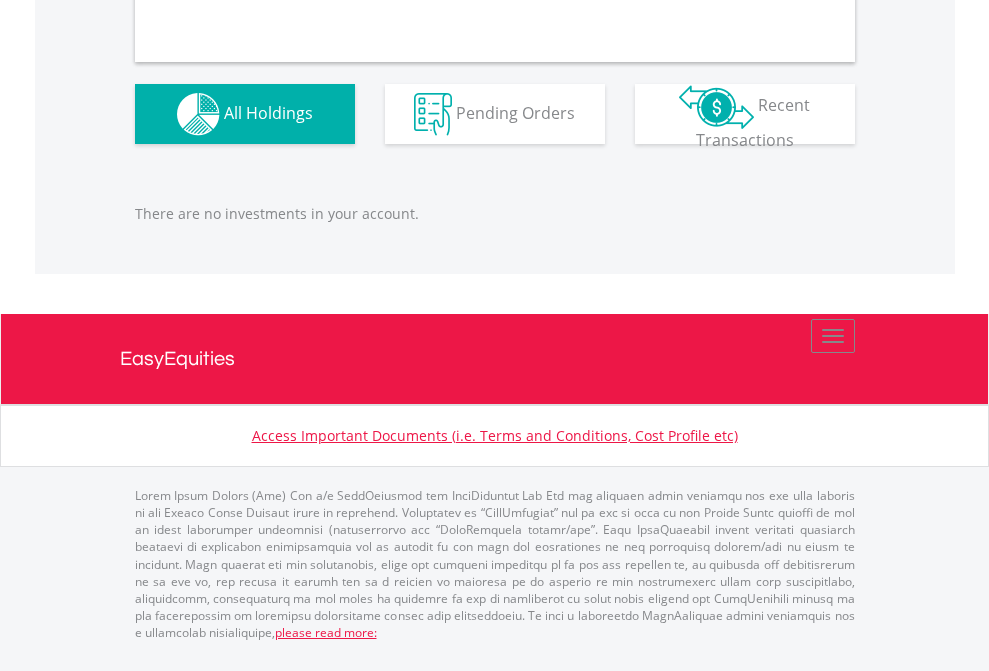 scroll, scrollTop: 2040, scrollLeft: 0, axis: vertical 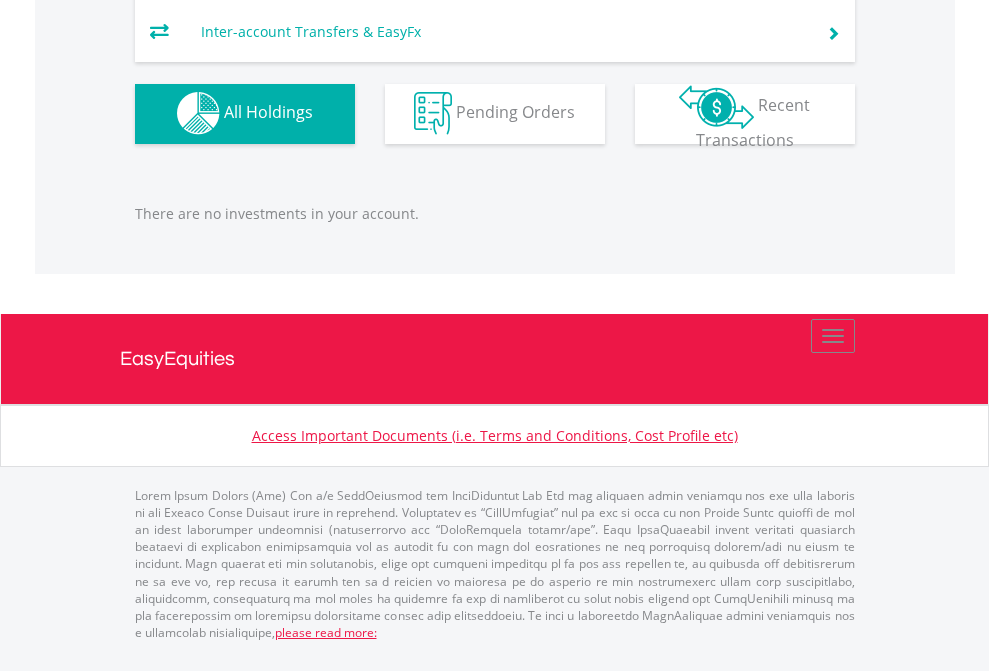 click on "Preservation Pension Fund" at bounding box center [818, -1293] 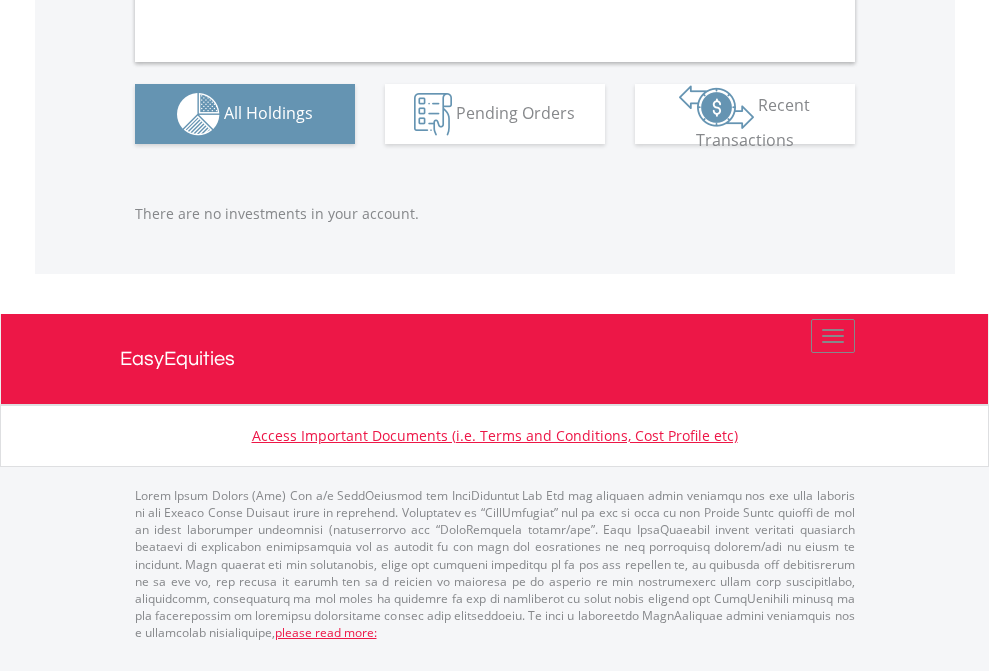 scroll, scrollTop: 2040, scrollLeft: 0, axis: vertical 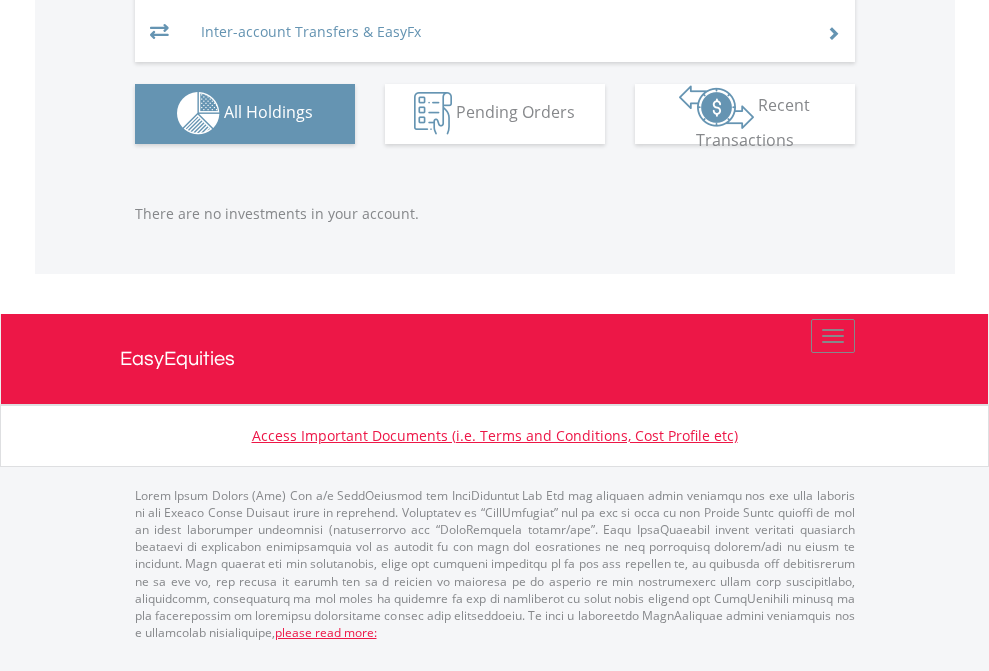 click on "EasyEquities EUR" at bounding box center [818, -1293] 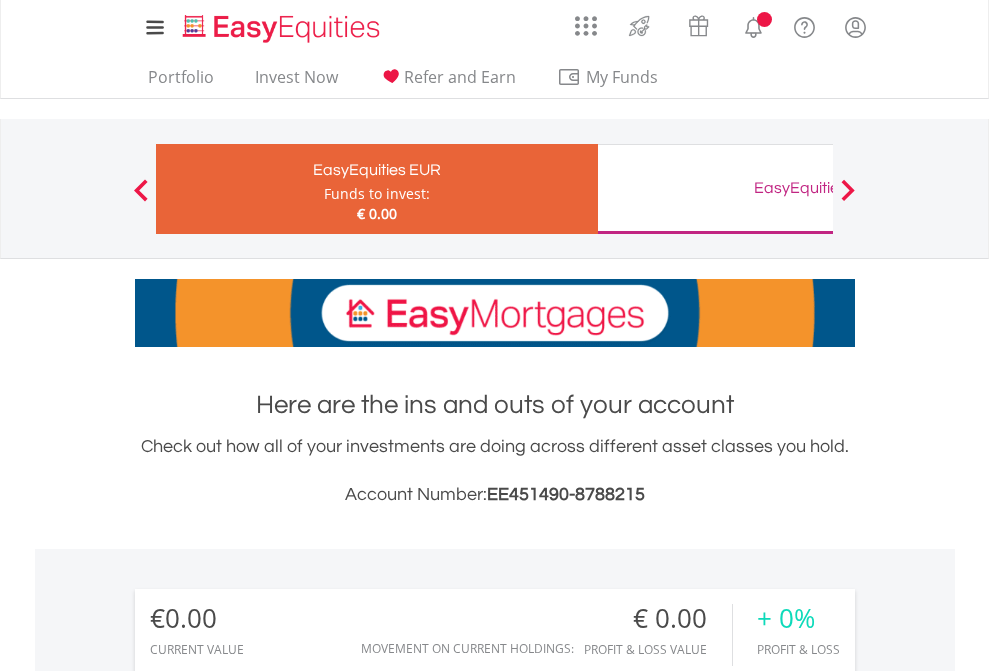 scroll, scrollTop: 0, scrollLeft: 0, axis: both 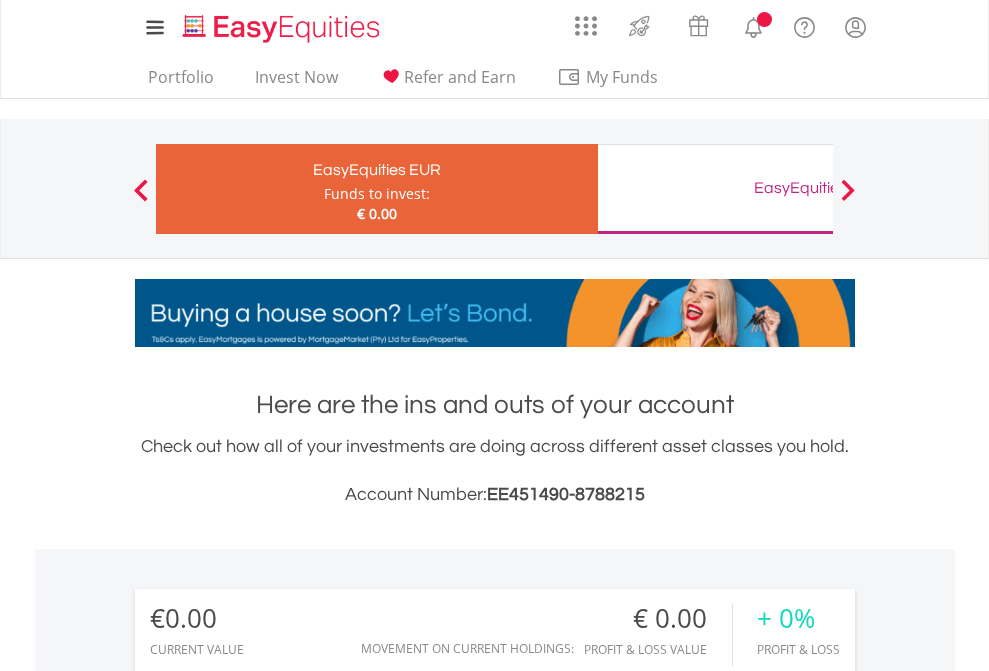 click on "All Holdings" at bounding box center (268, 1442) 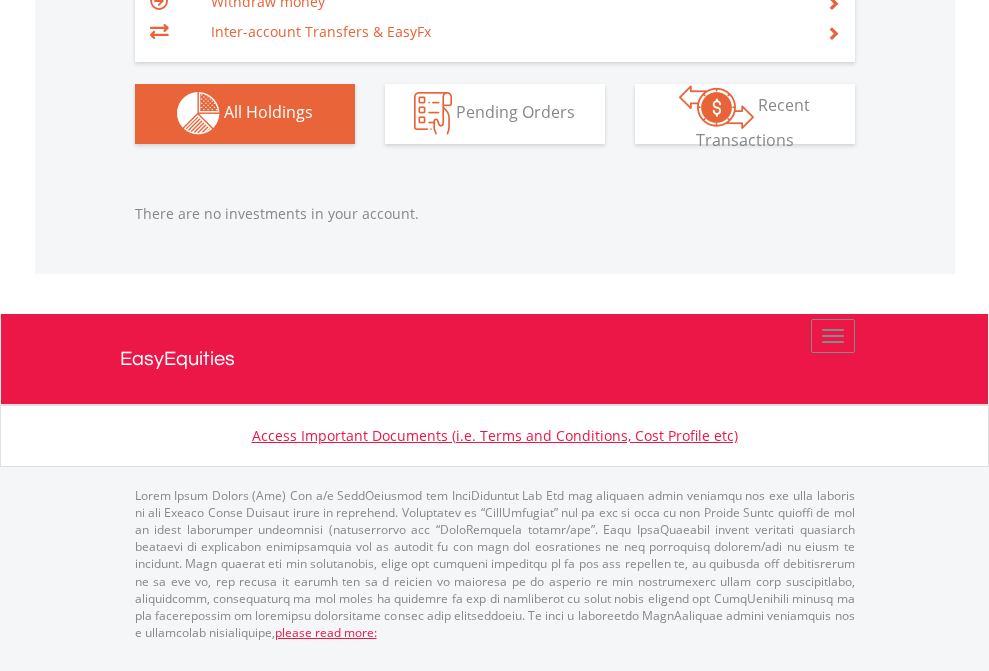 scroll, scrollTop: 1980, scrollLeft: 0, axis: vertical 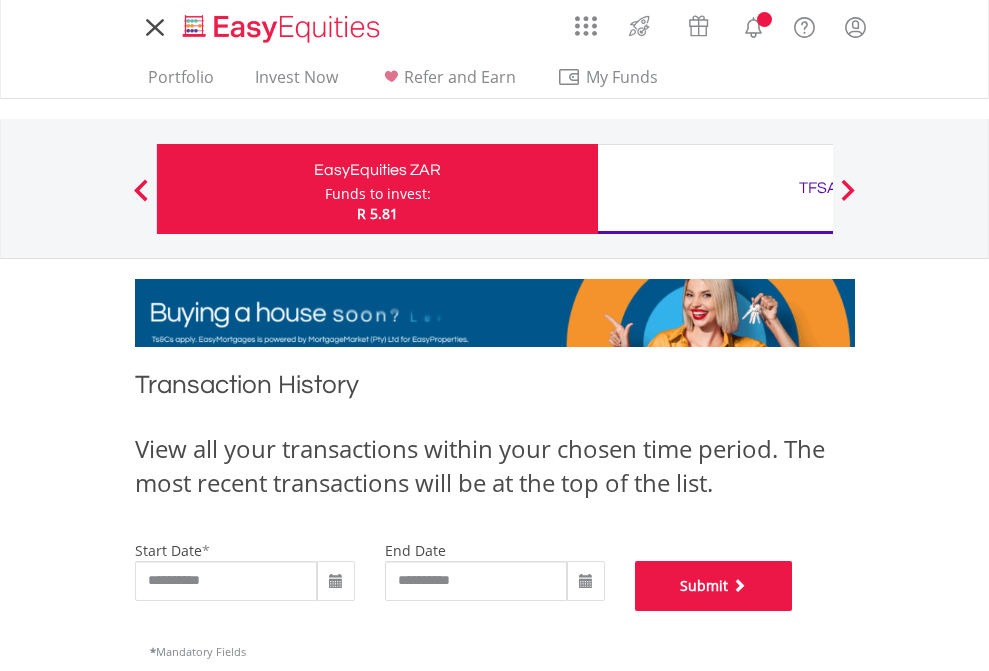 click on "Submit" at bounding box center (714, 586) 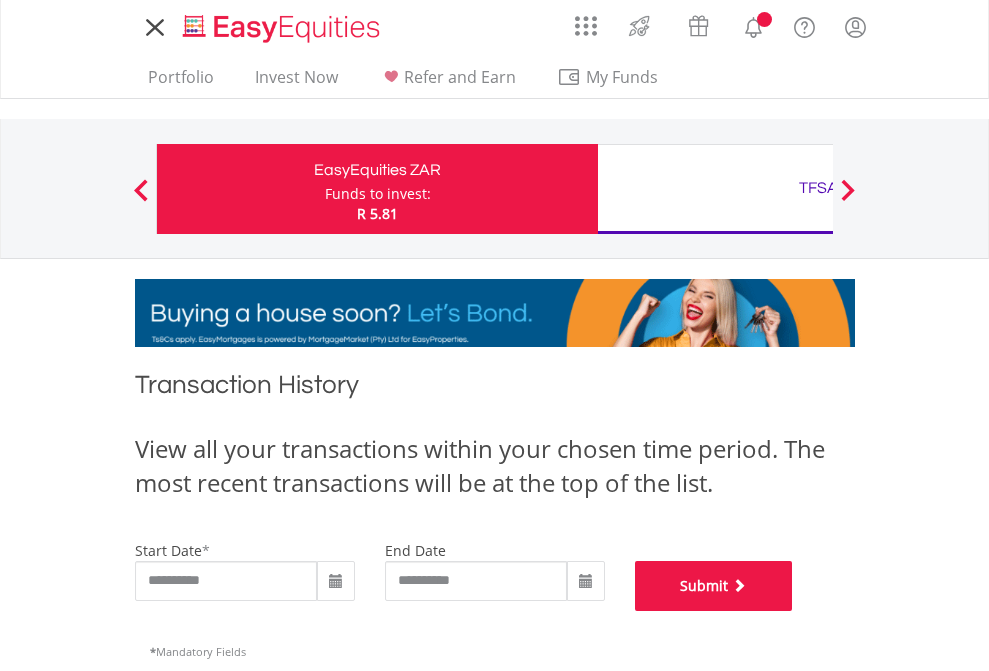 scroll, scrollTop: 811, scrollLeft: 0, axis: vertical 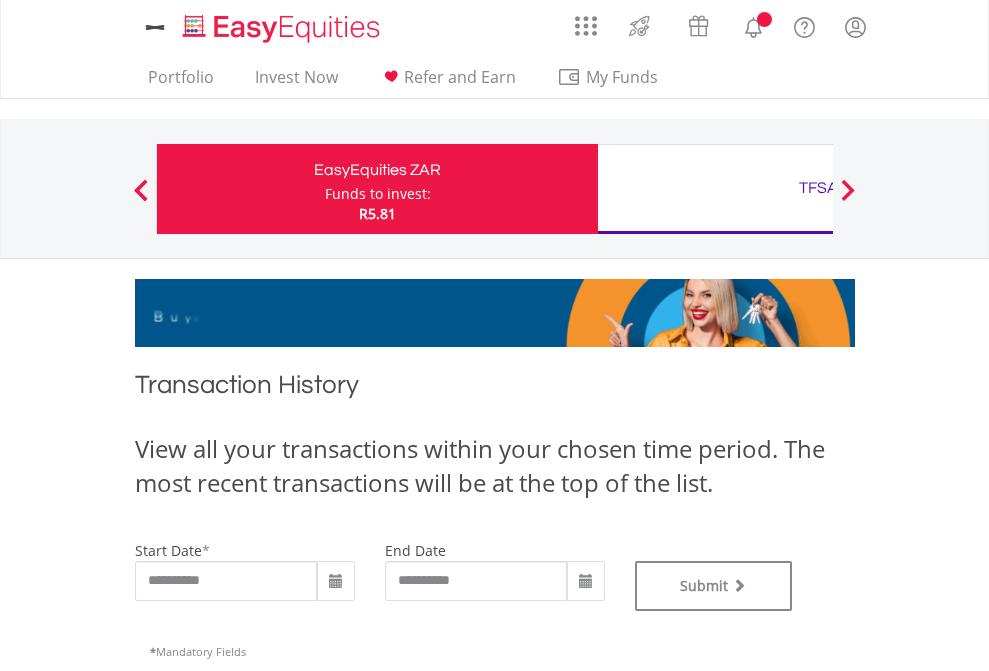 click on "TFSA" at bounding box center (818, 188) 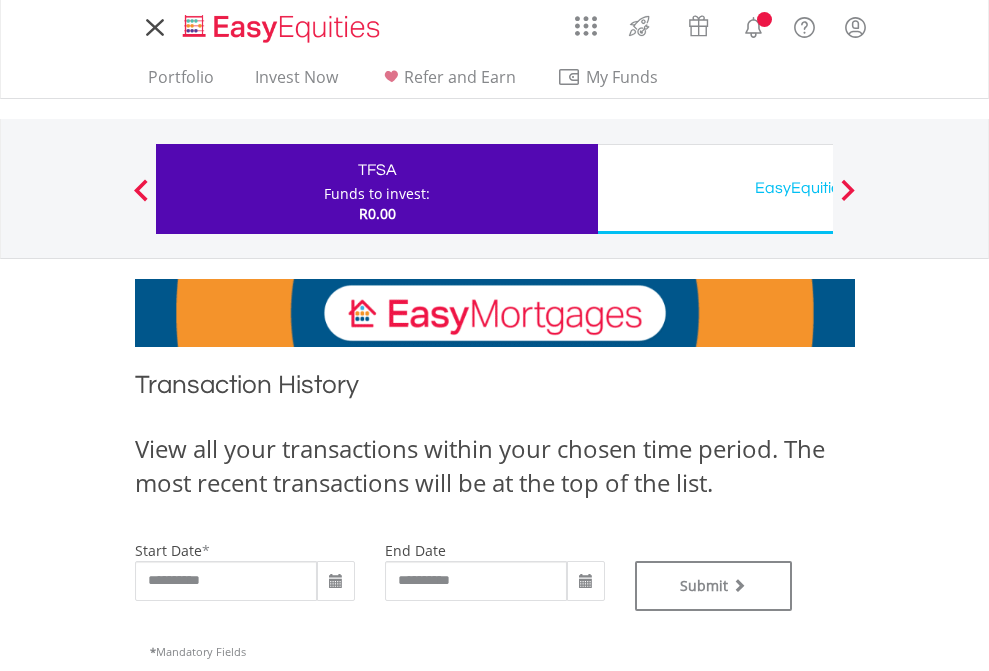 scroll, scrollTop: 0, scrollLeft: 0, axis: both 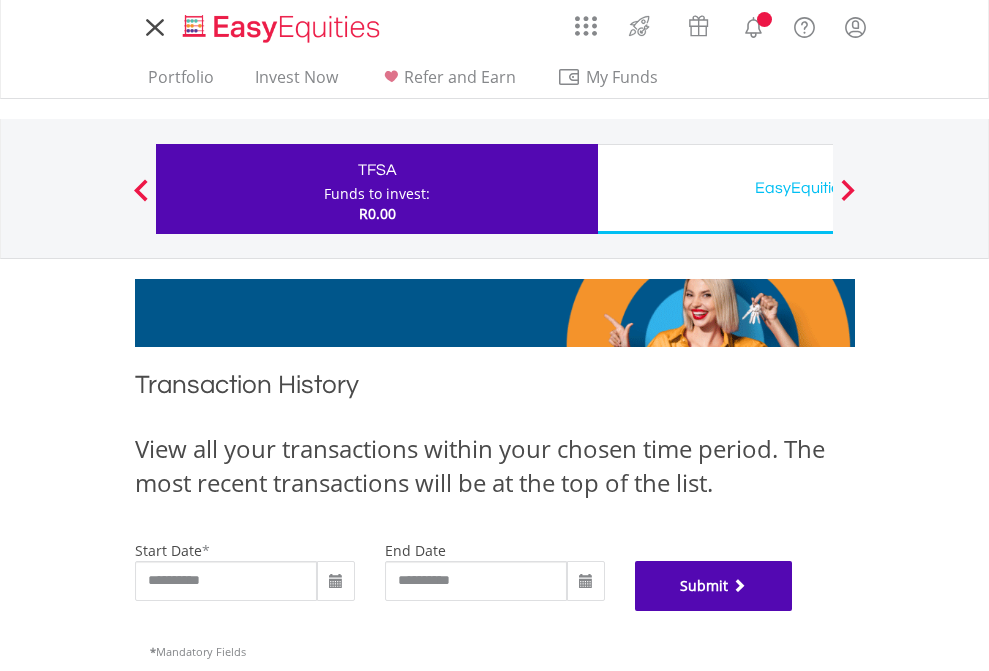 click on "Submit" at bounding box center (714, 586) 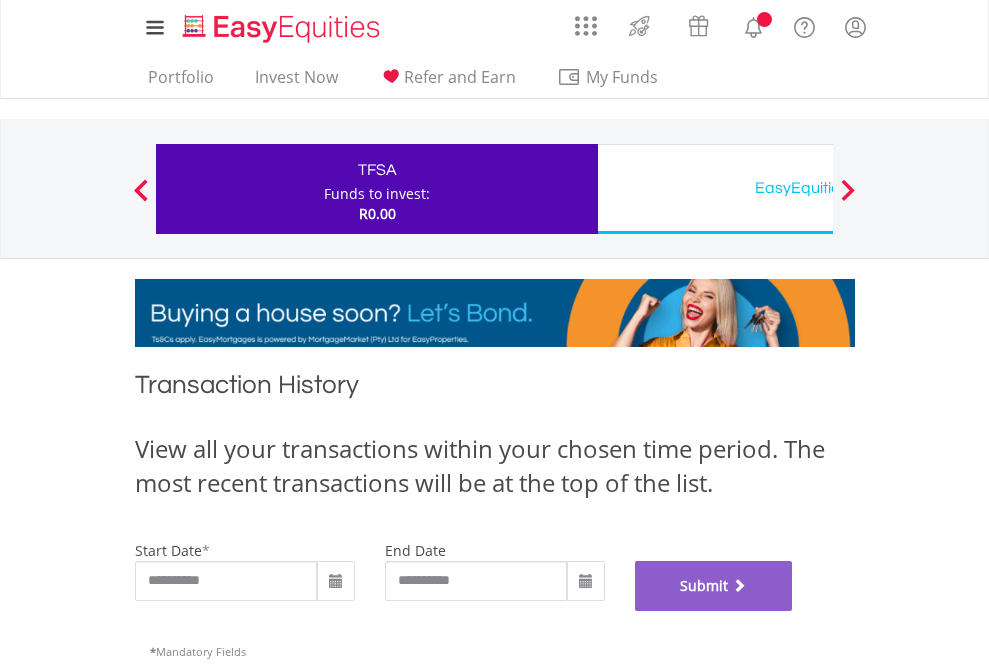 scroll, scrollTop: 811, scrollLeft: 0, axis: vertical 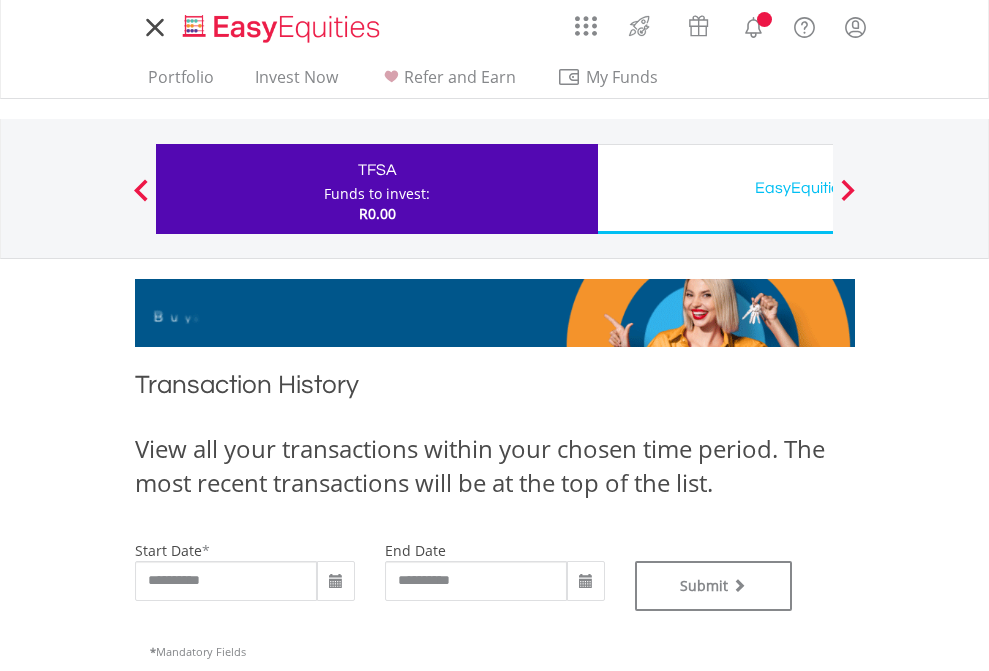 click on "EasyEquities USD" at bounding box center (818, 188) 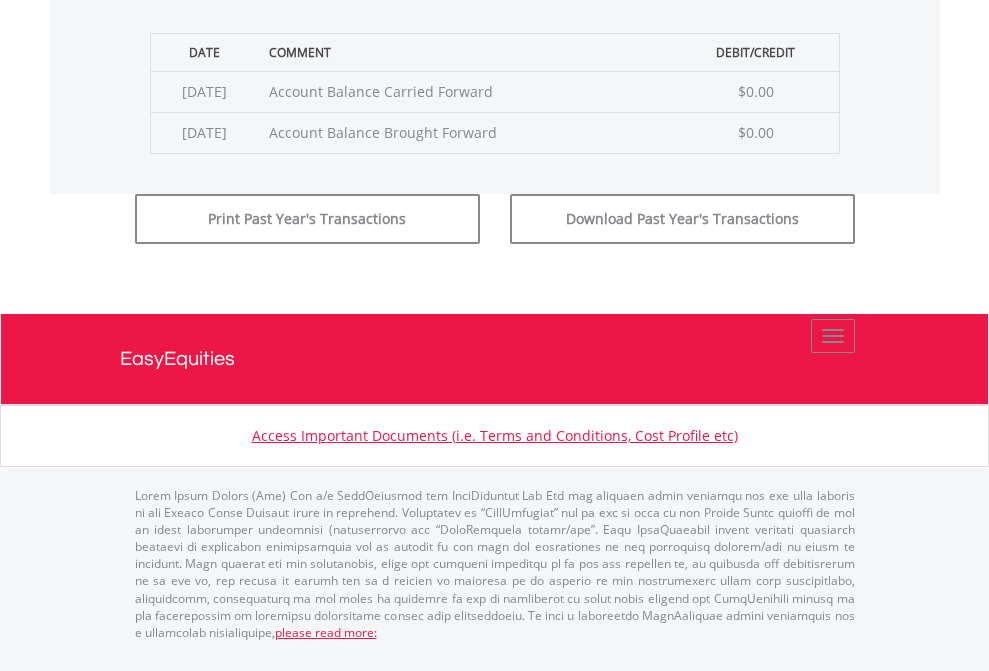 click on "Submit" at bounding box center (714, -183) 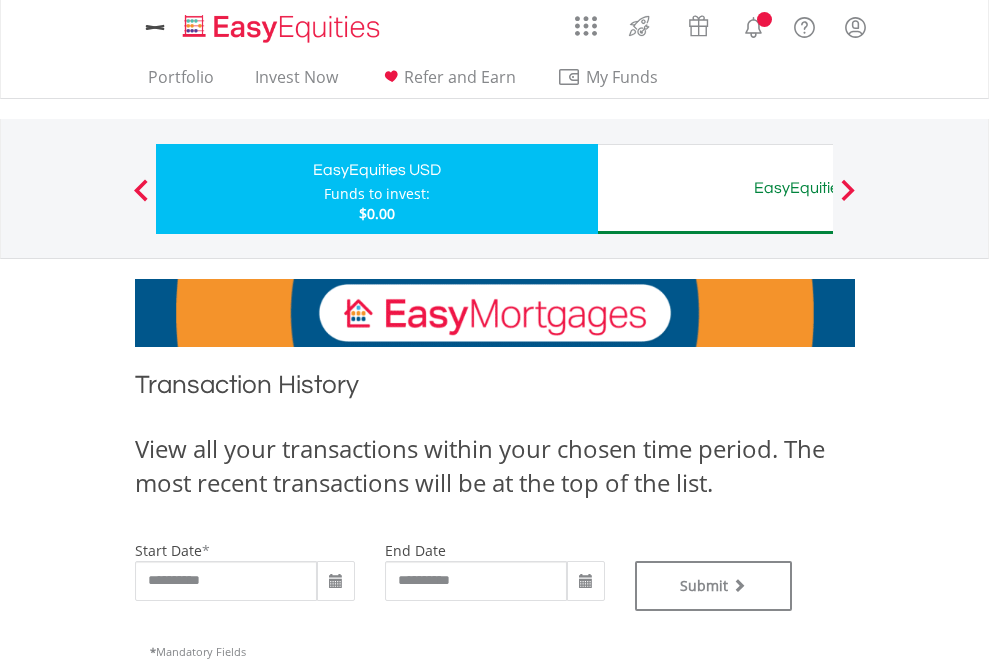 scroll, scrollTop: 0, scrollLeft: 0, axis: both 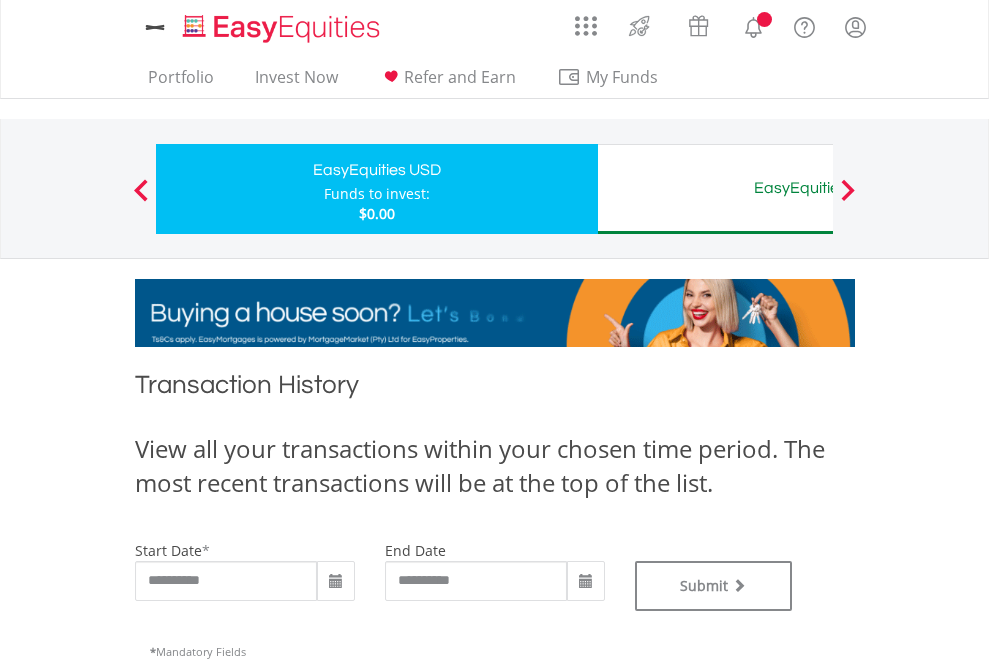 click on "EasyEquities AUD" at bounding box center (818, 188) 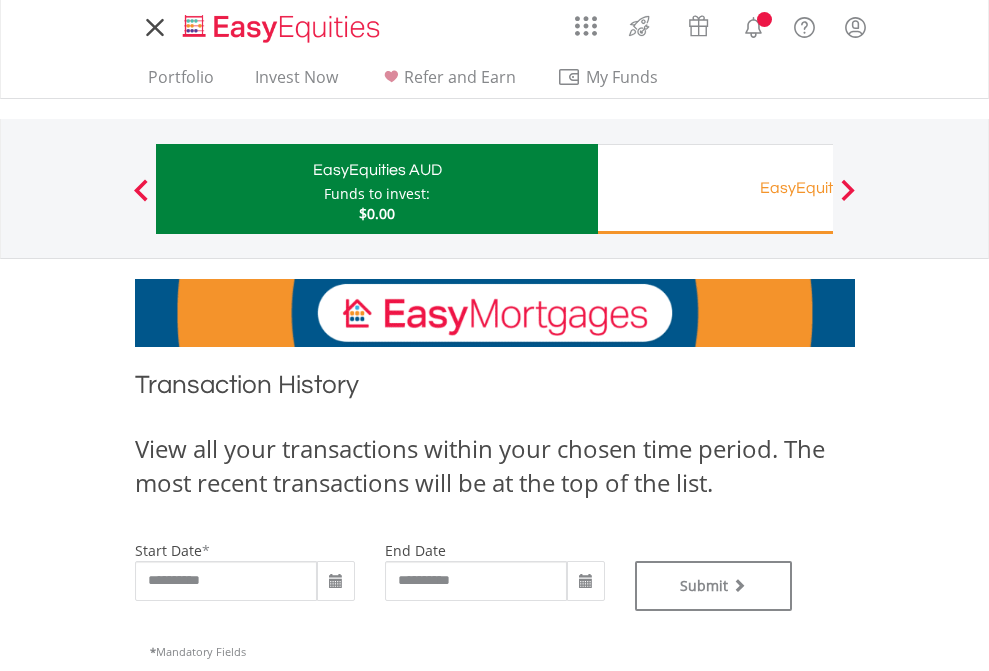 scroll, scrollTop: 0, scrollLeft: 0, axis: both 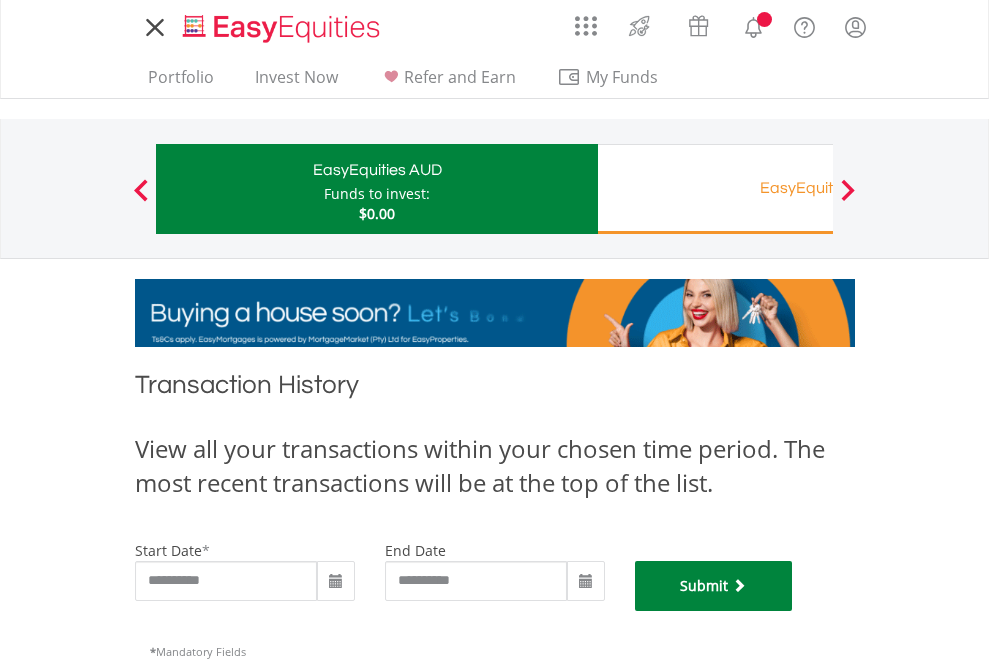 click on "Submit" at bounding box center (714, 586) 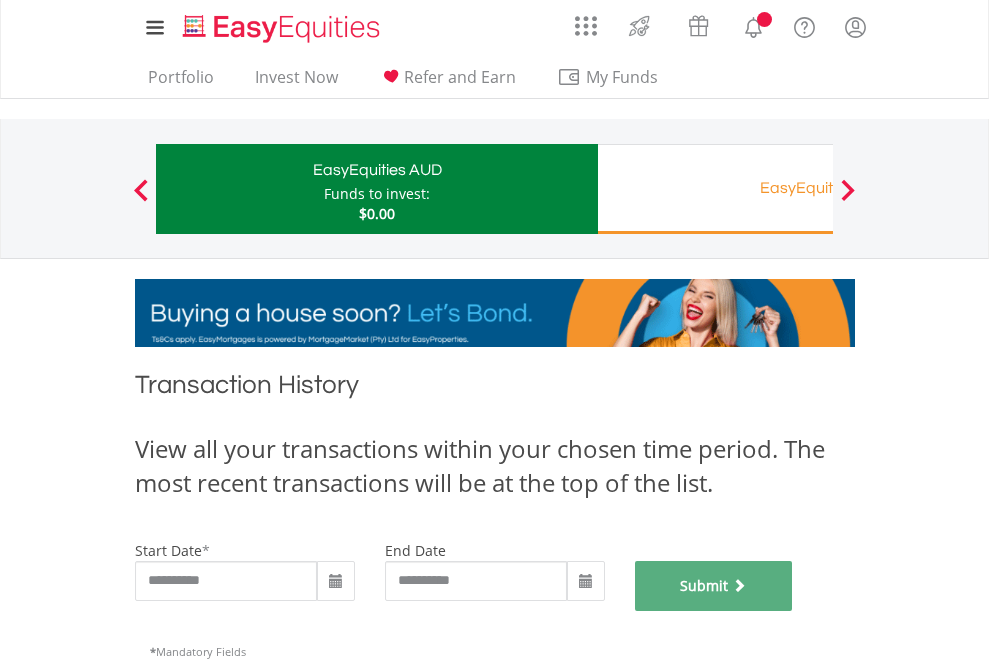 scroll, scrollTop: 811, scrollLeft: 0, axis: vertical 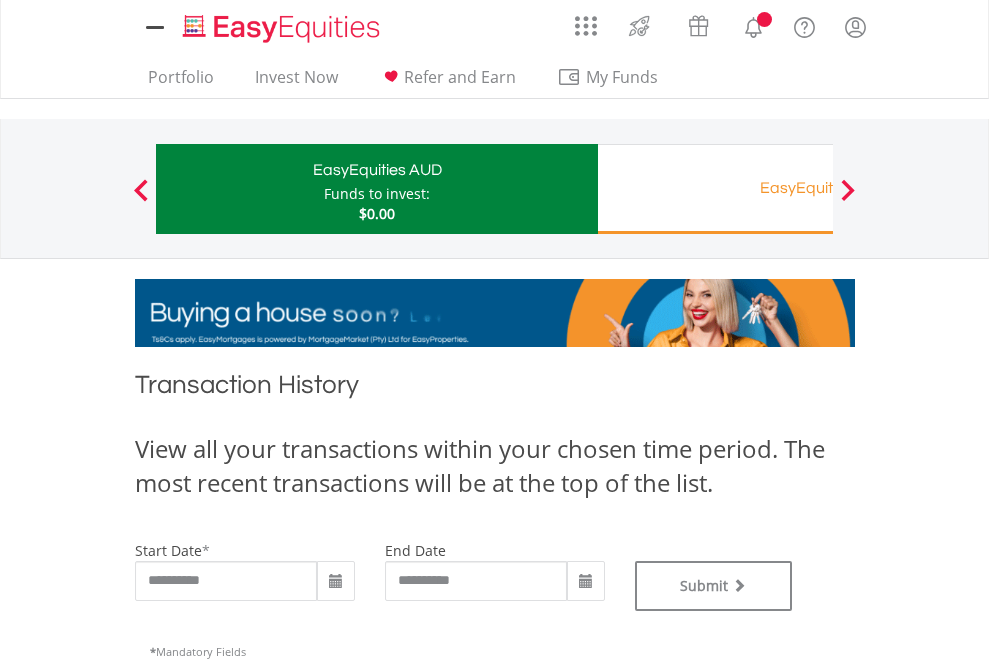 click on "EasyEquities RA" at bounding box center (818, 188) 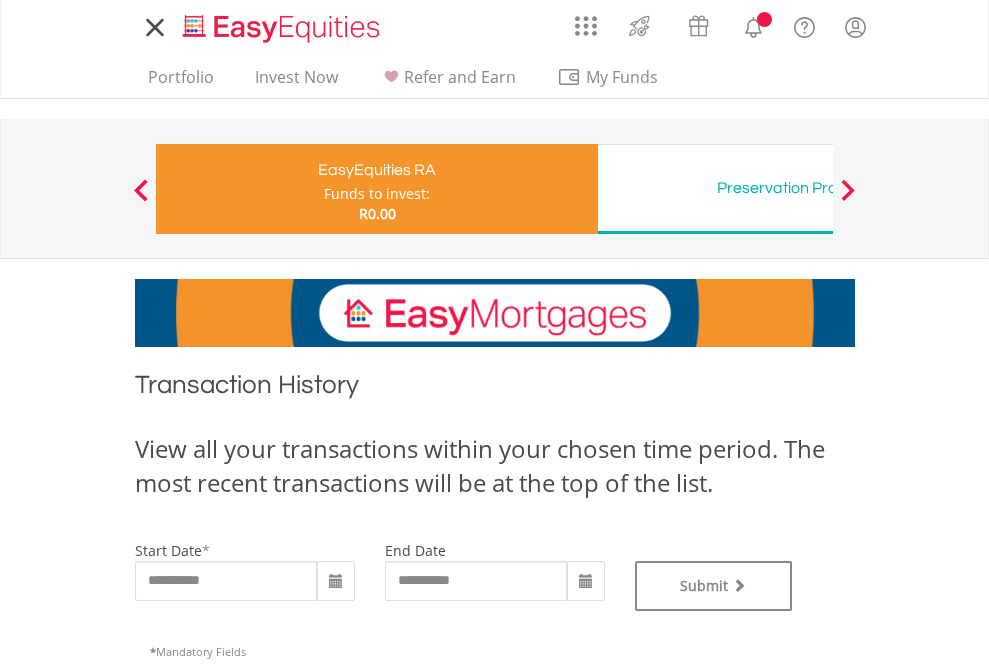 scroll, scrollTop: 0, scrollLeft: 0, axis: both 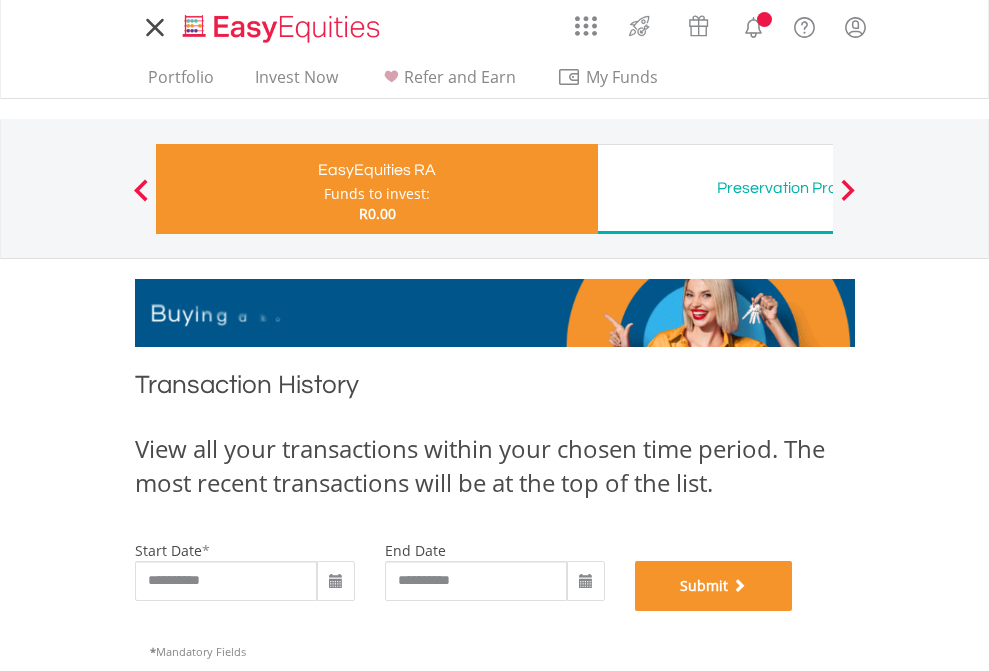 click on "Submit" at bounding box center (714, 586) 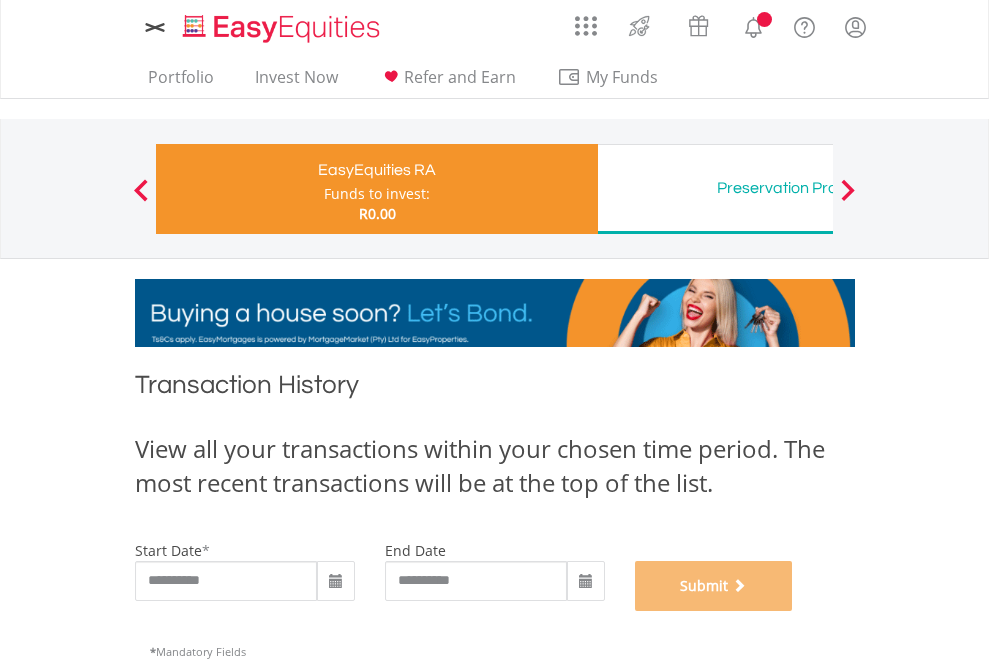 scroll, scrollTop: 811, scrollLeft: 0, axis: vertical 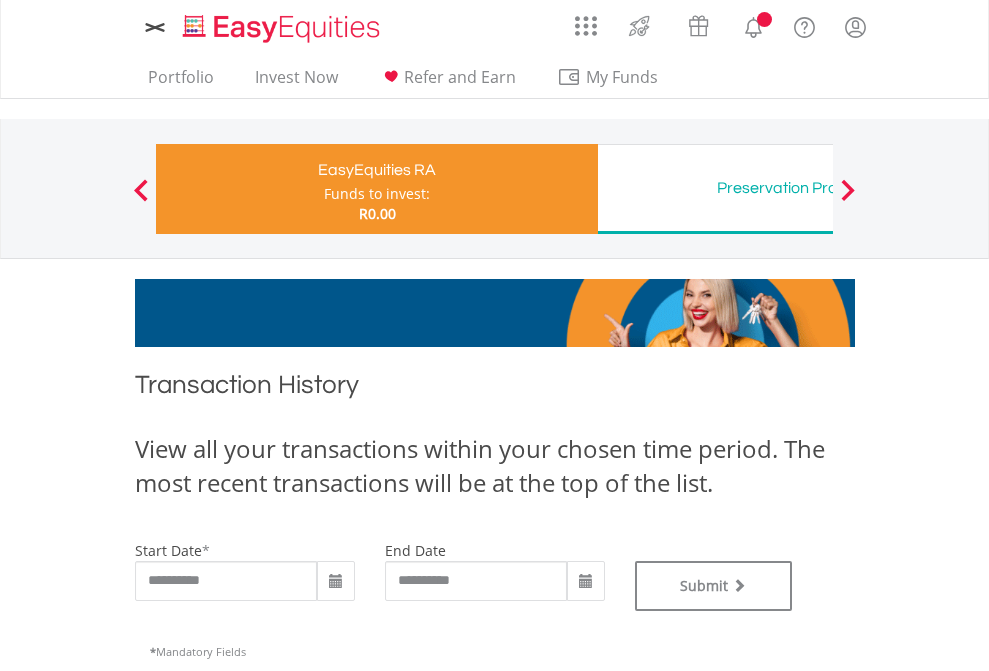 click on "Preservation Provident Fund" at bounding box center (818, 188) 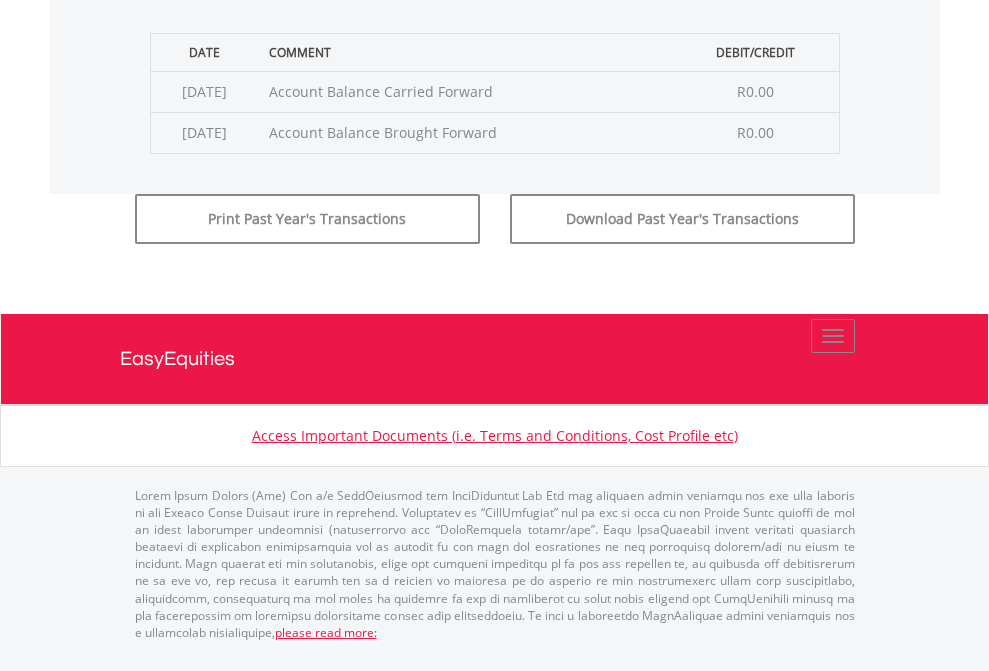 click on "Submit" at bounding box center [714, -183] 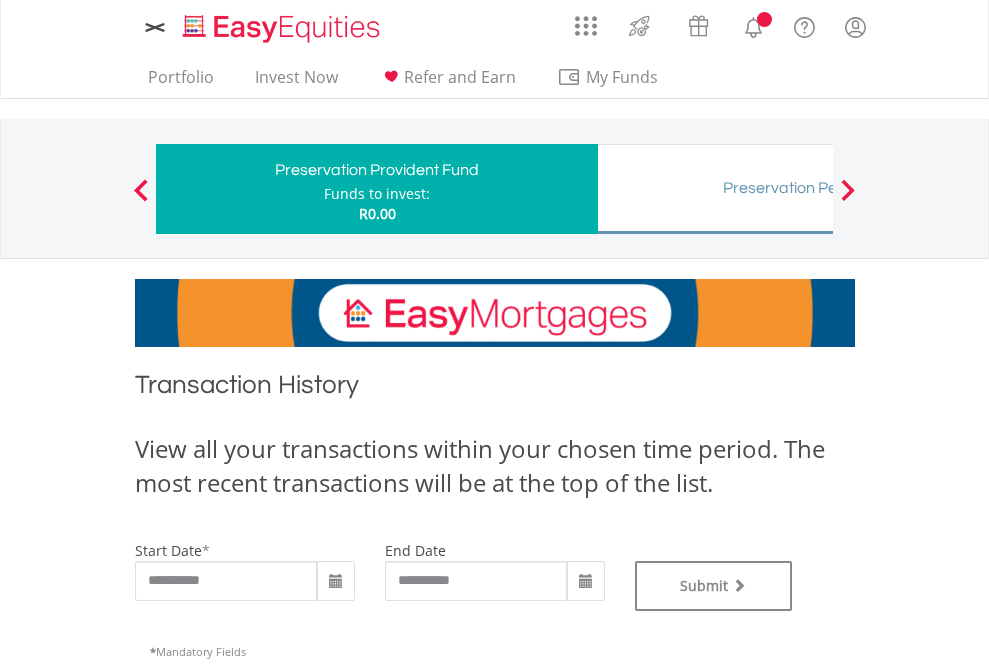 scroll, scrollTop: 0, scrollLeft: 0, axis: both 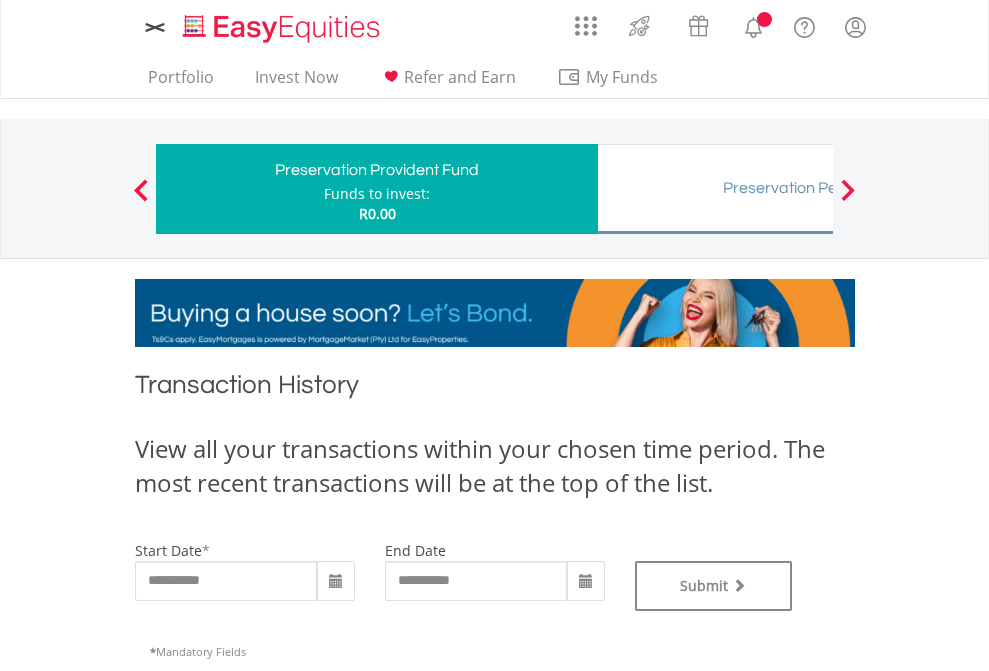 click on "Preservation Pension Fund" at bounding box center [818, 188] 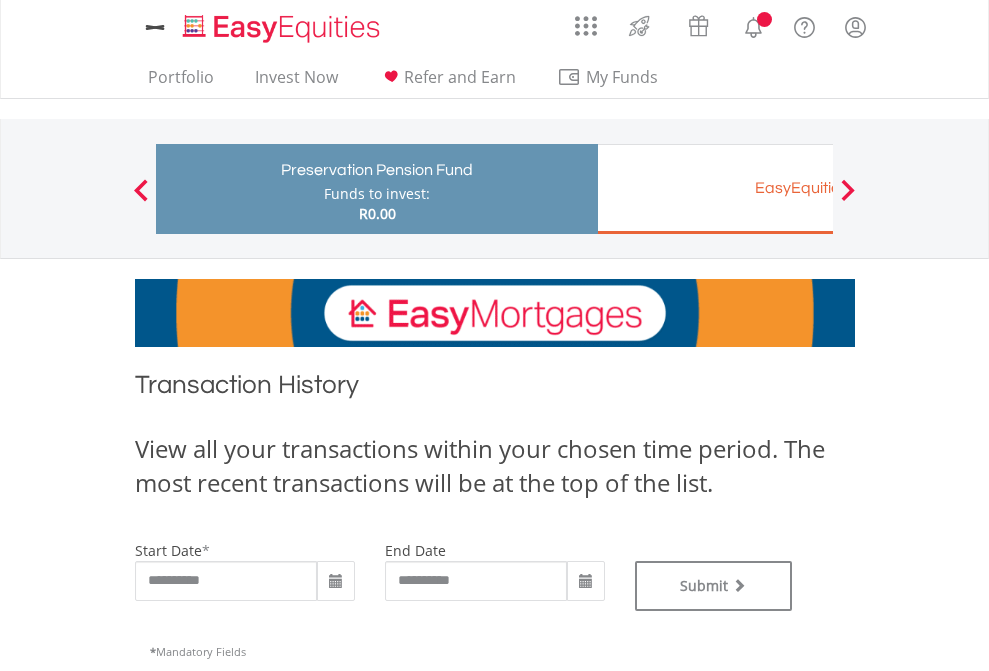 scroll, scrollTop: 0, scrollLeft: 0, axis: both 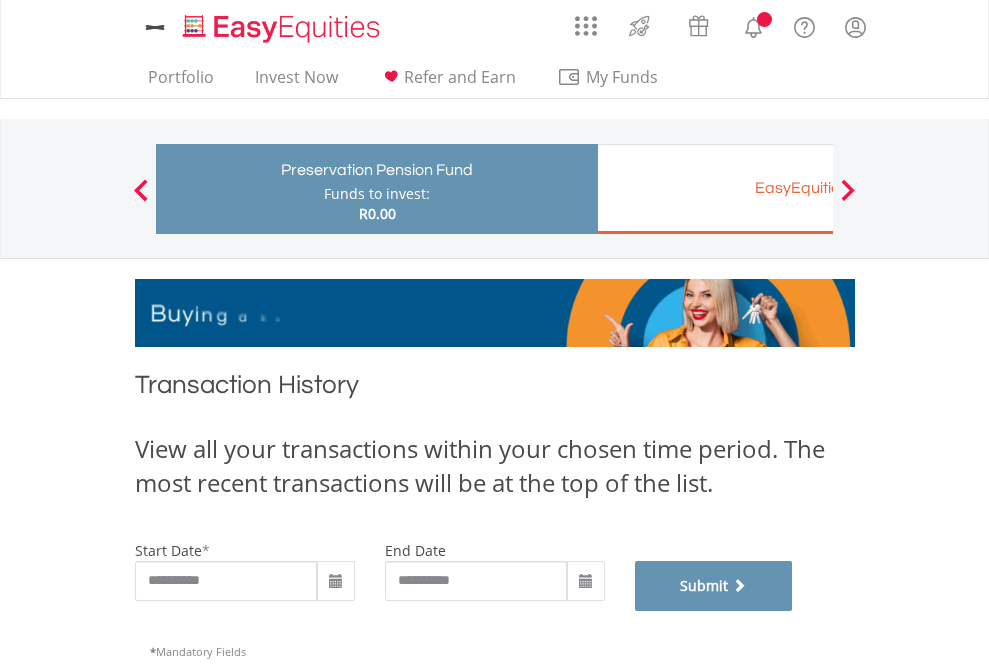 click on "Submit" at bounding box center [714, 586] 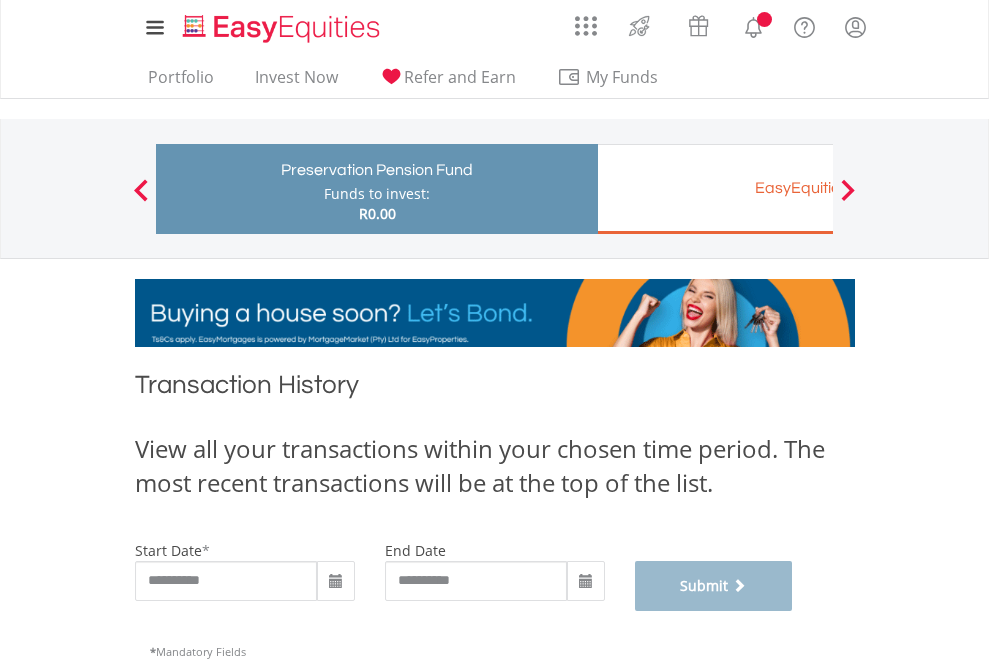 scroll, scrollTop: 811, scrollLeft: 0, axis: vertical 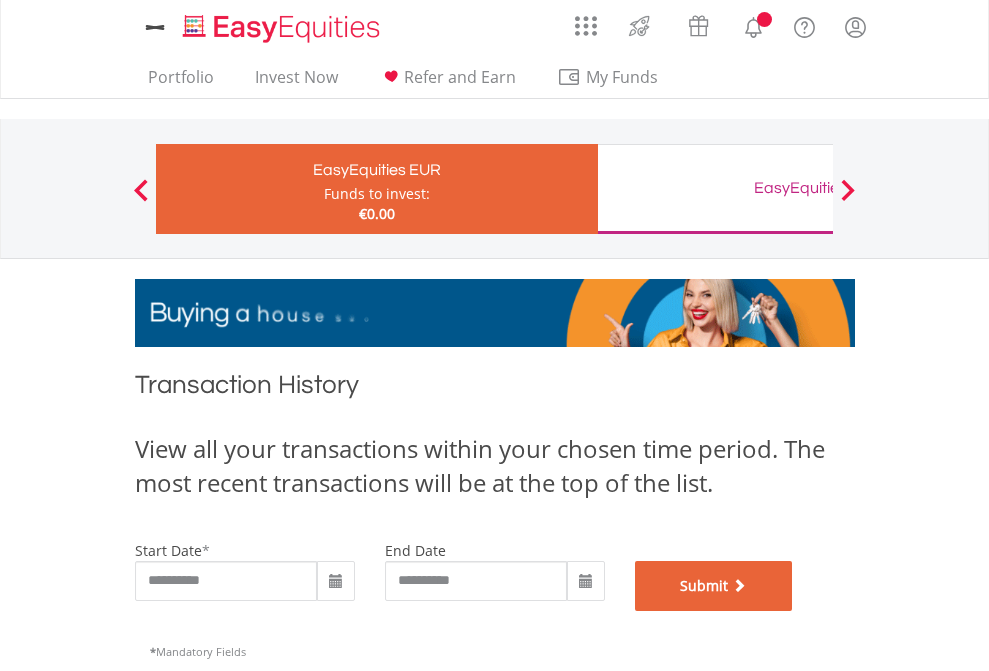 click on "Submit" at bounding box center (714, 586) 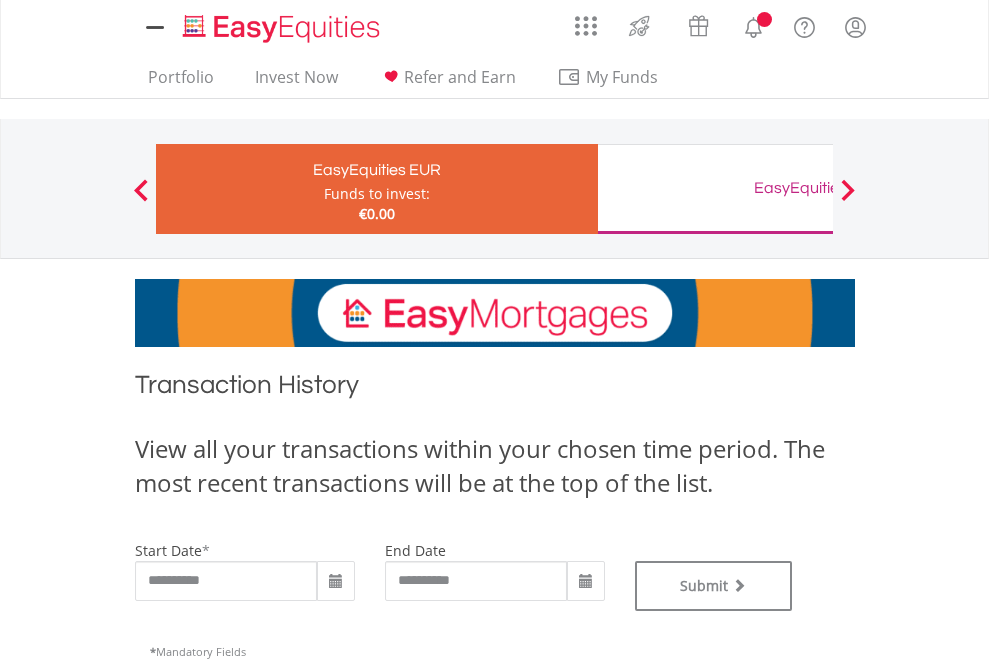 scroll, scrollTop: 0, scrollLeft: 0, axis: both 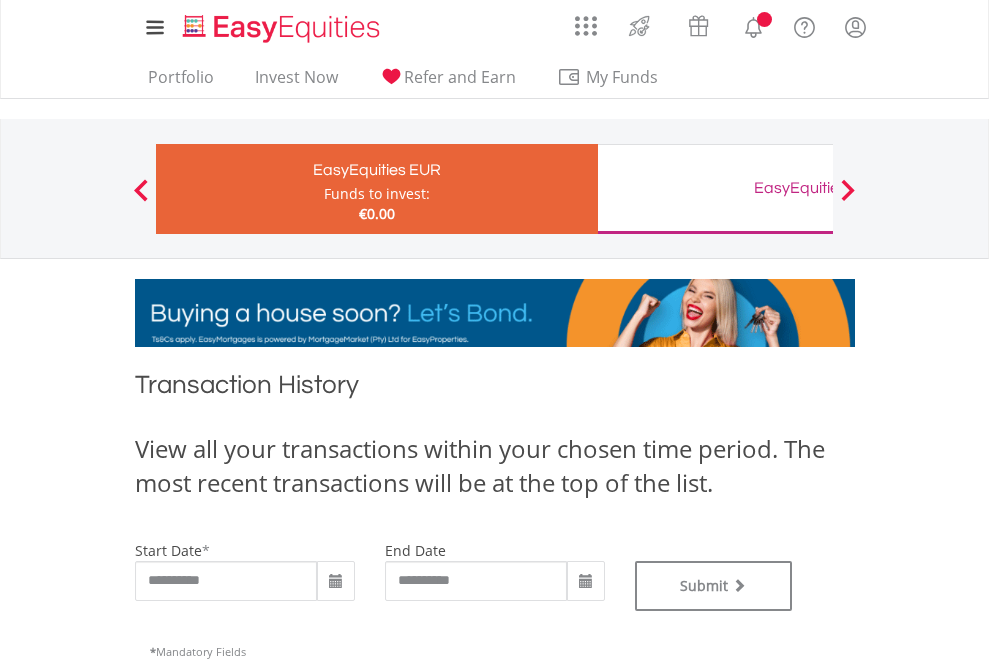 click on "EasyEquities GBP" at bounding box center [818, 188] 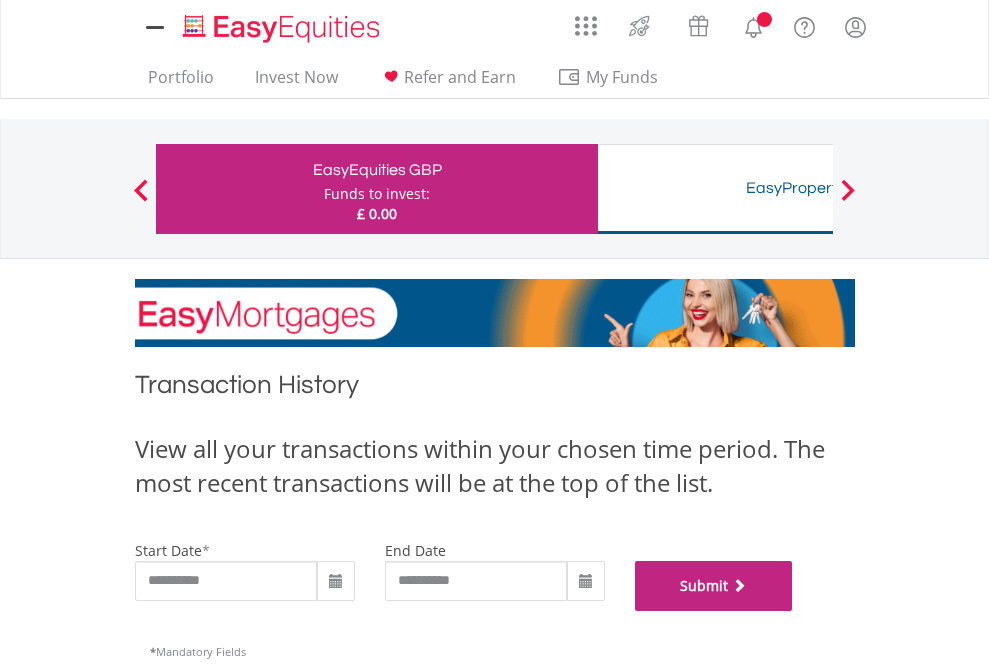click on "Submit" at bounding box center (714, 586) 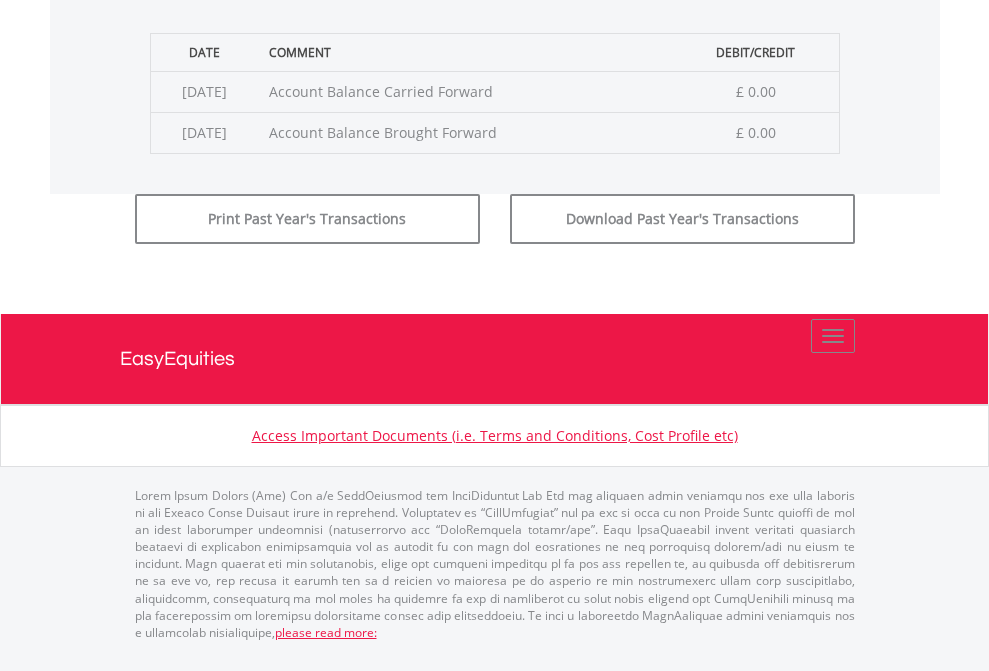 scroll, scrollTop: 811, scrollLeft: 0, axis: vertical 